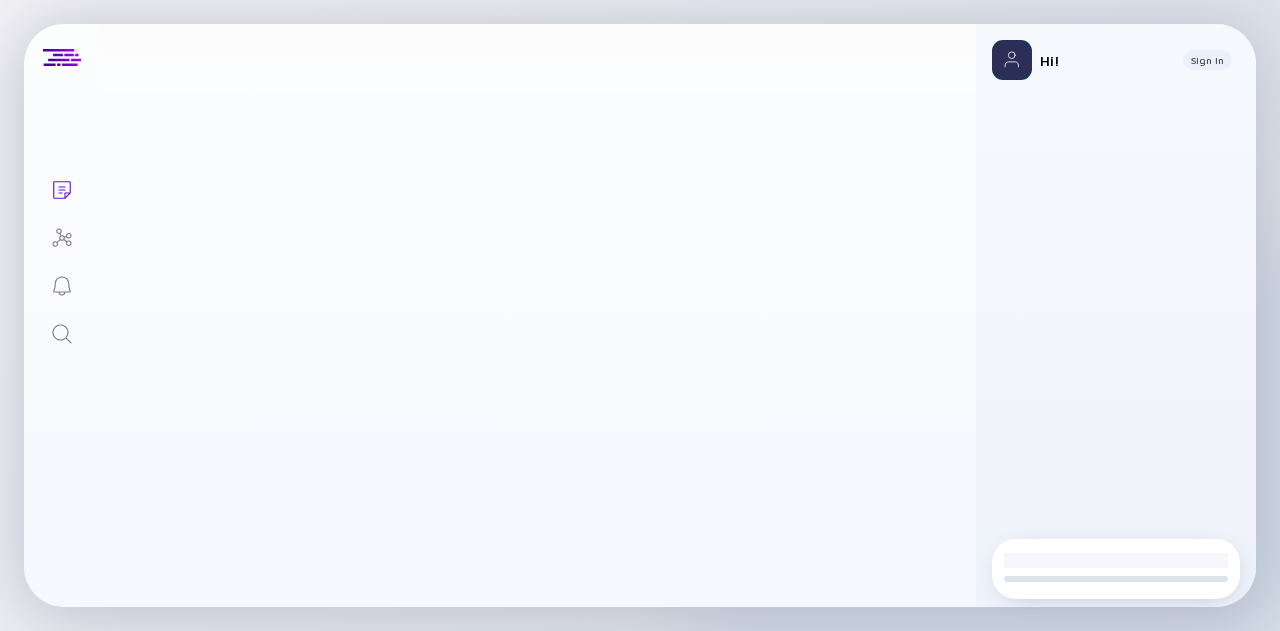 scroll, scrollTop: 0, scrollLeft: 0, axis: both 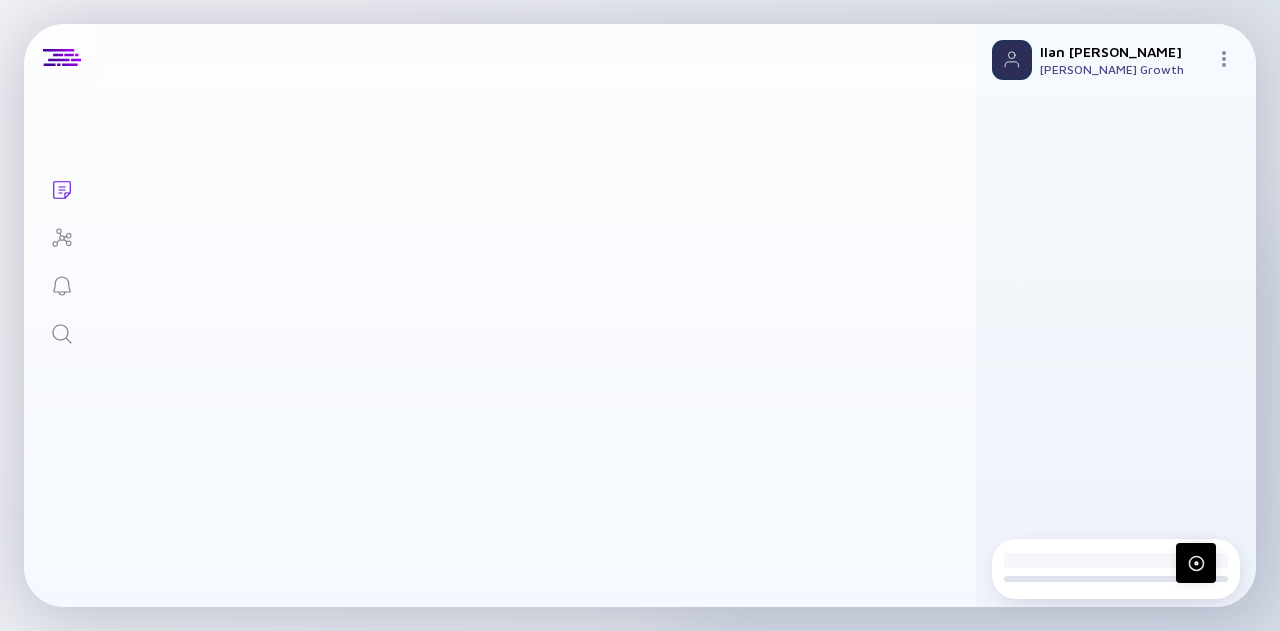 click 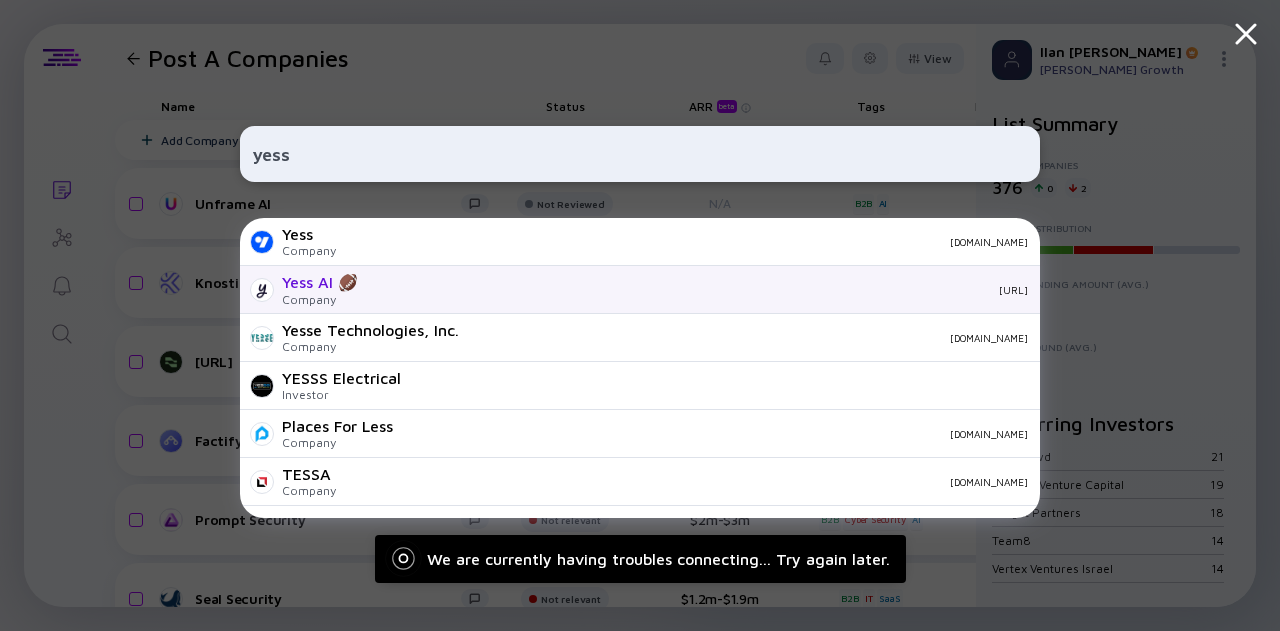 type on "yess" 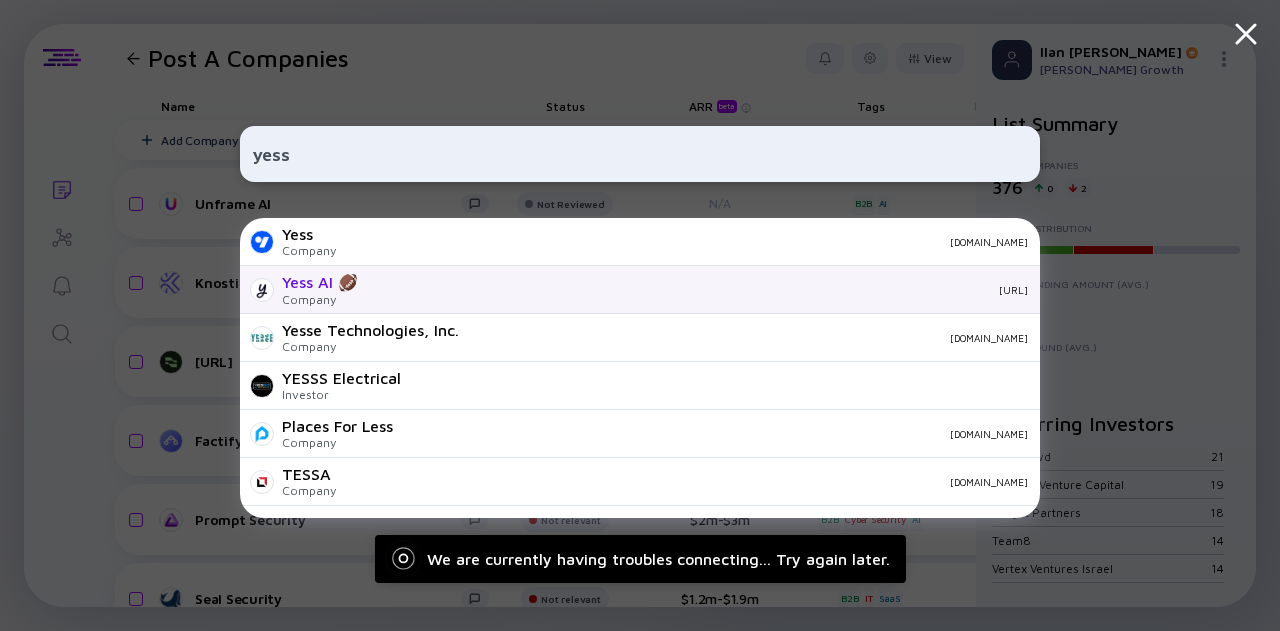 click on "[URL]" at bounding box center (701, 290) 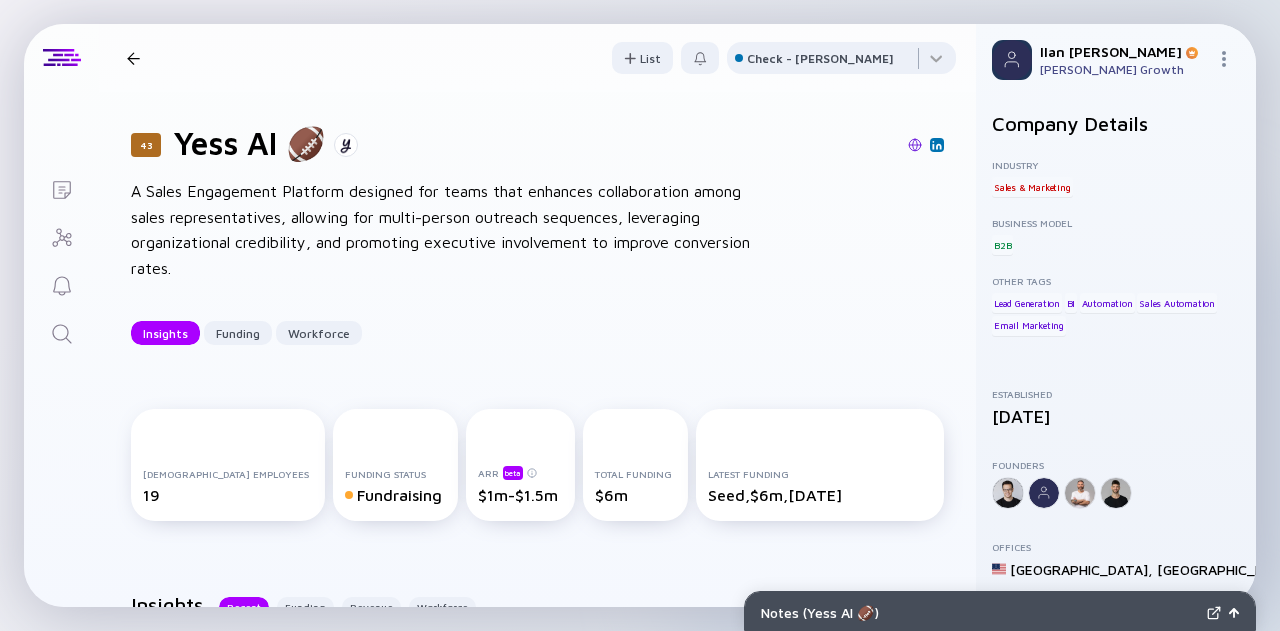 click at bounding box center (133, 58) 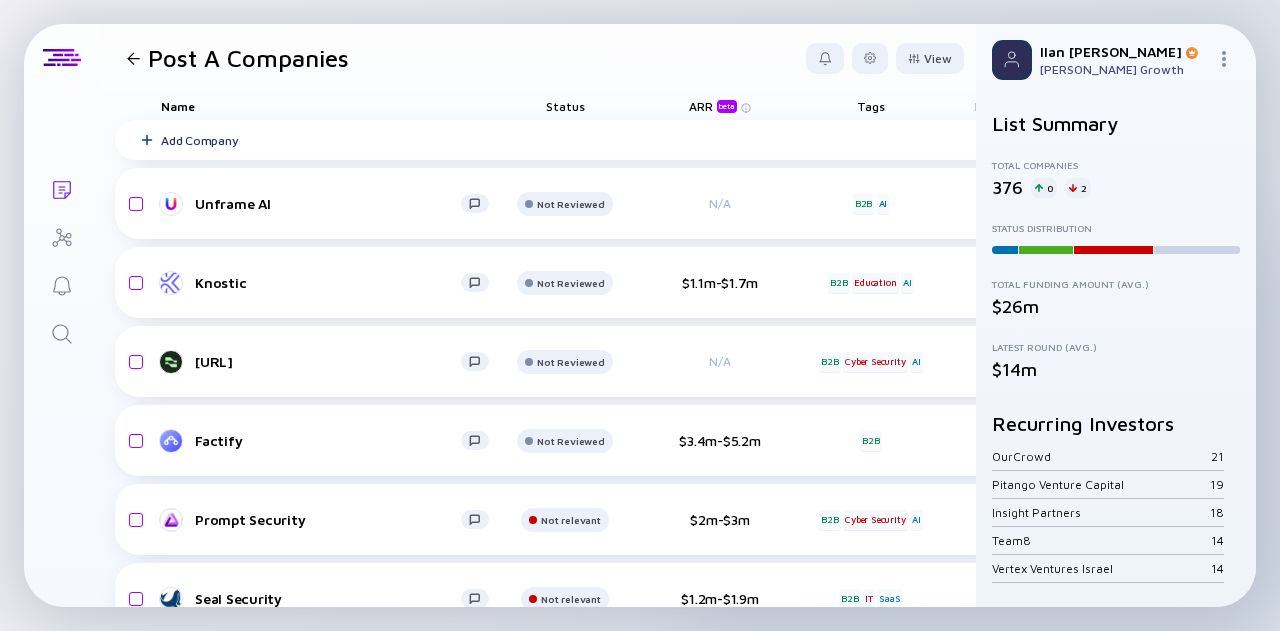 click at bounding box center (61, 332) 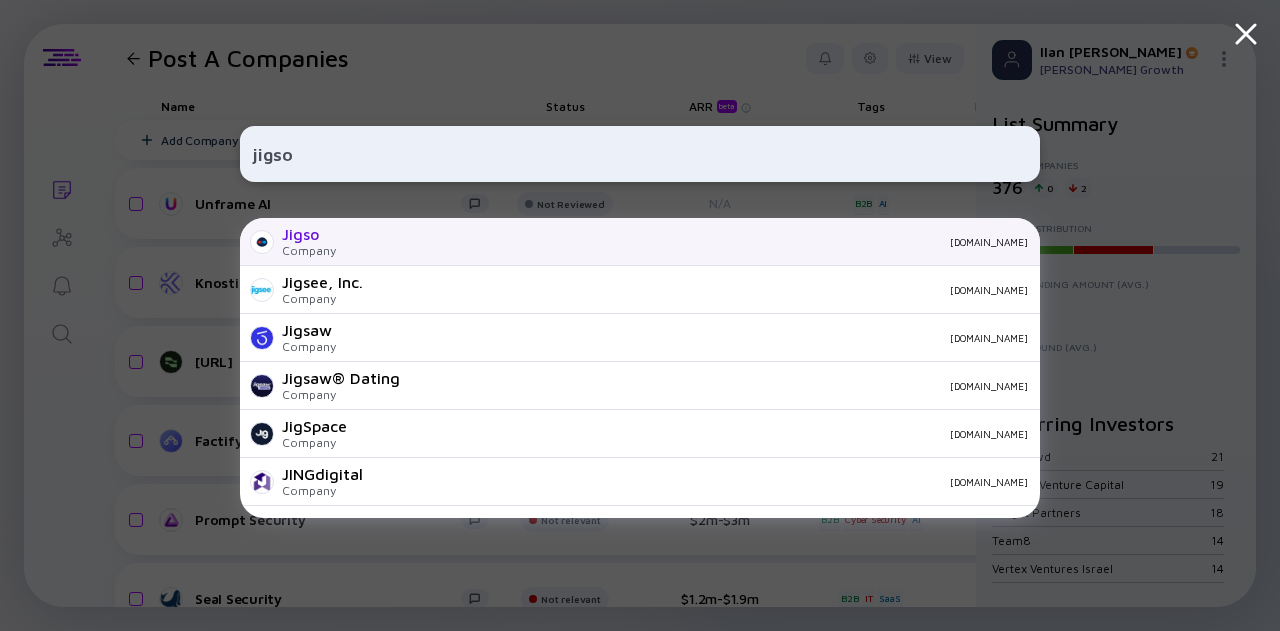 type on "jigso" 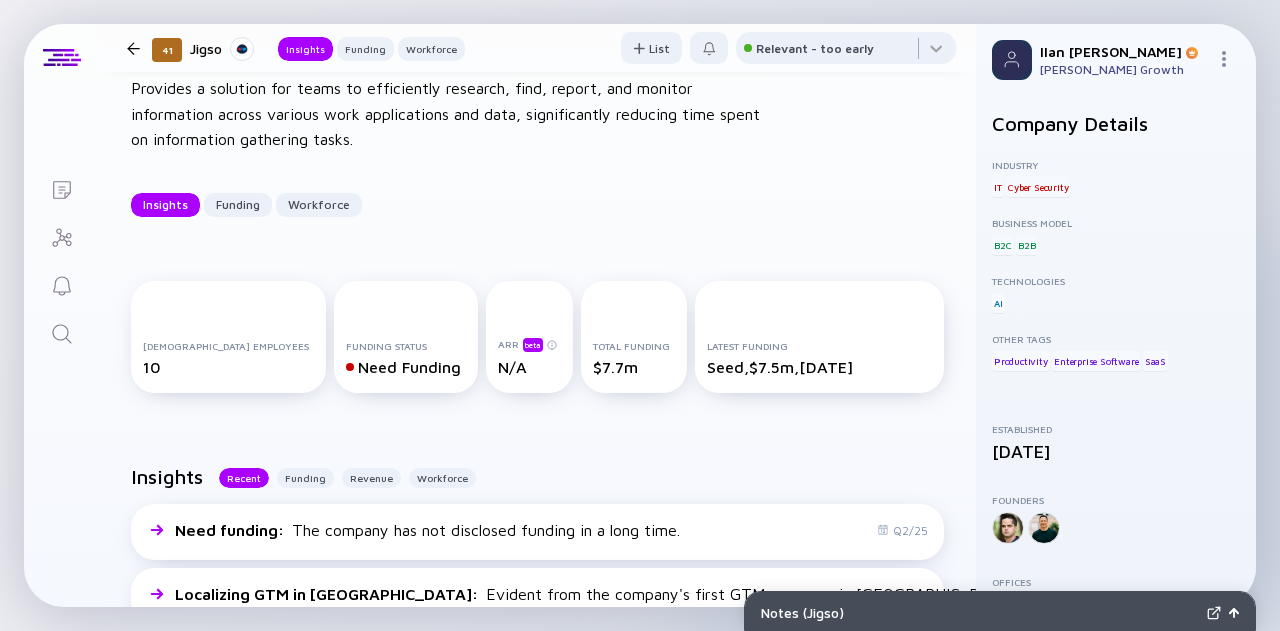 scroll, scrollTop: 0, scrollLeft: 0, axis: both 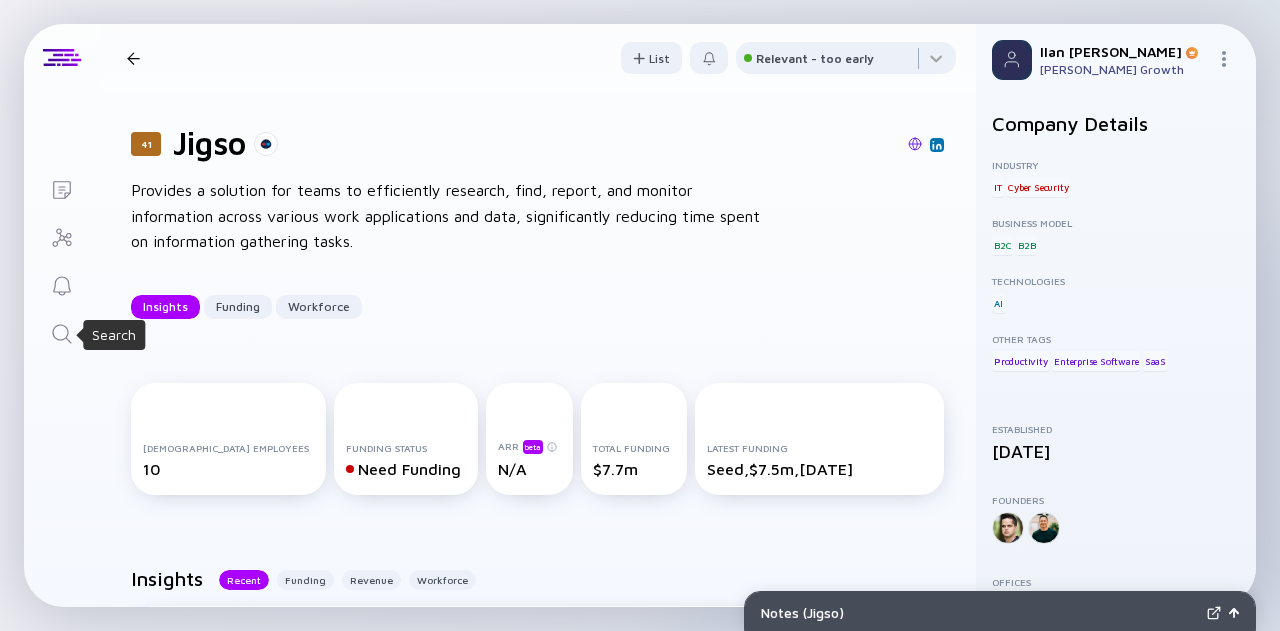 click 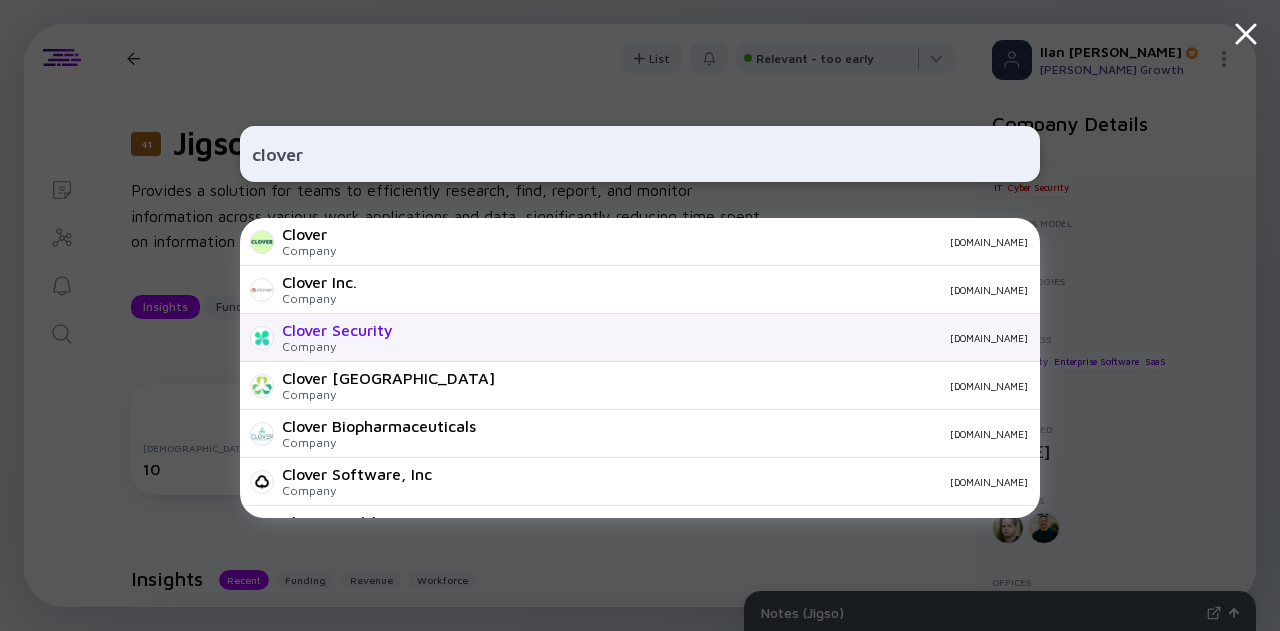 type on "clover" 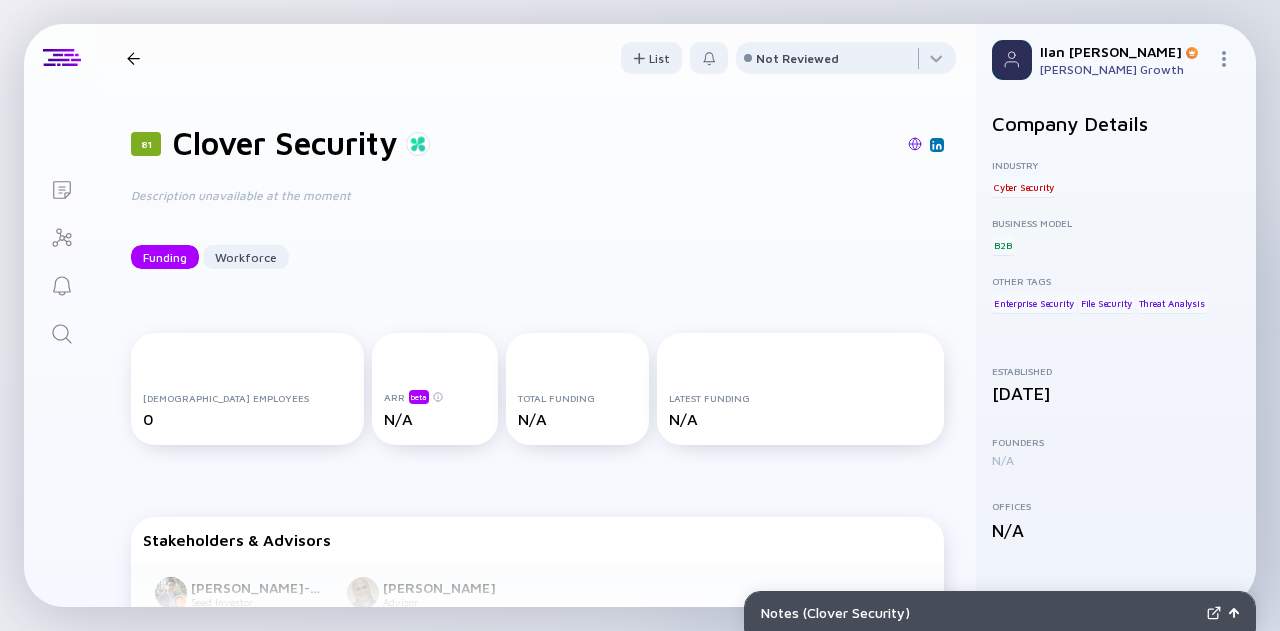 click 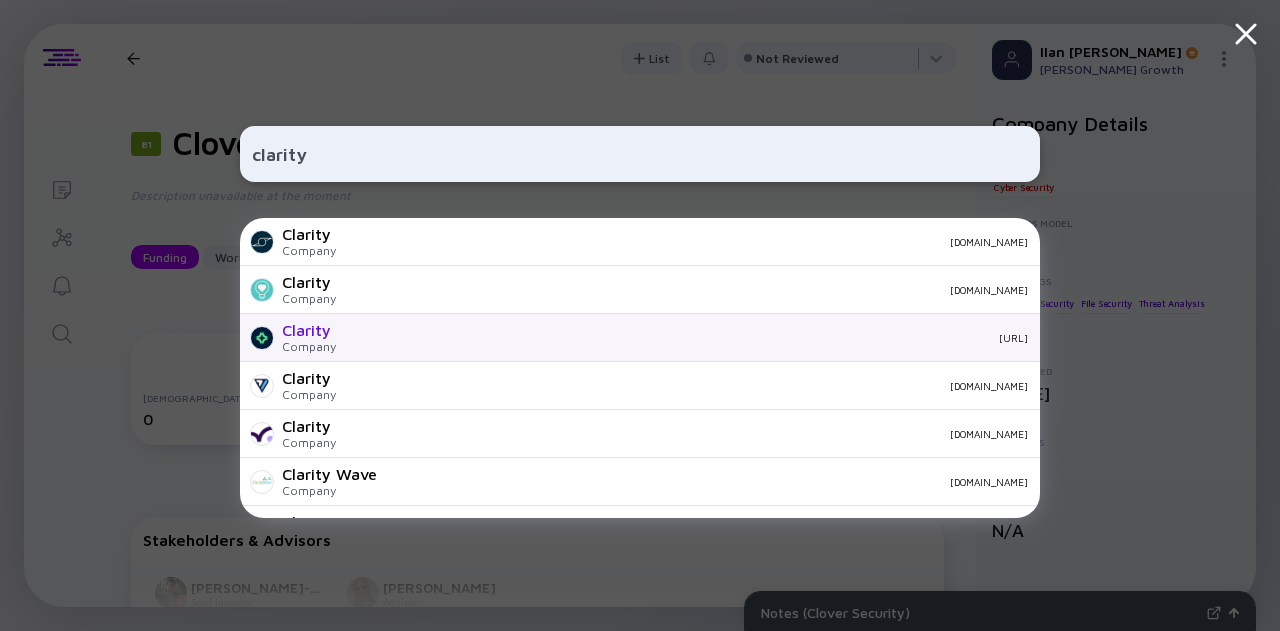 type on "clarity" 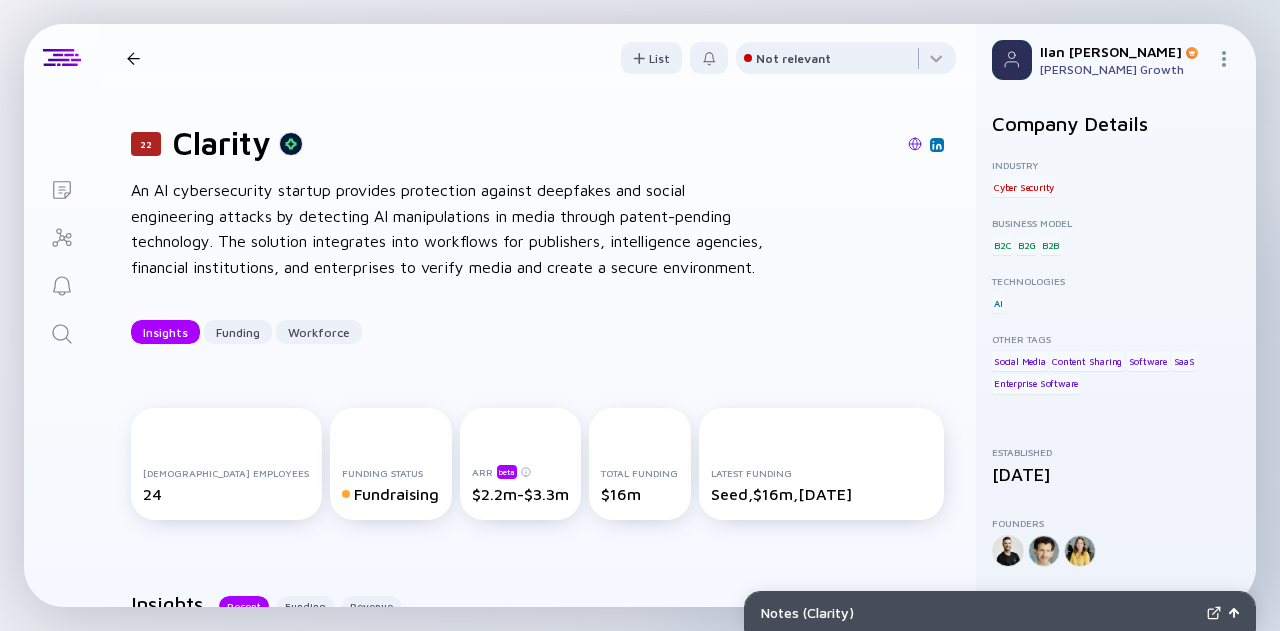 click at bounding box center [61, 332] 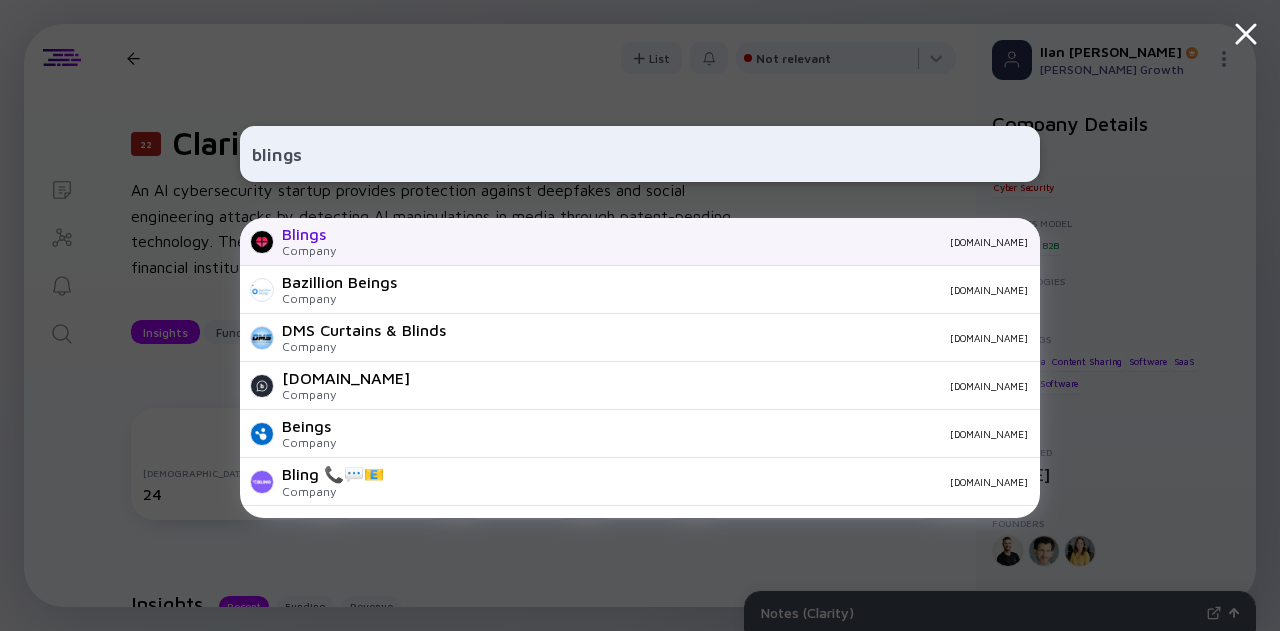 type on "blings" 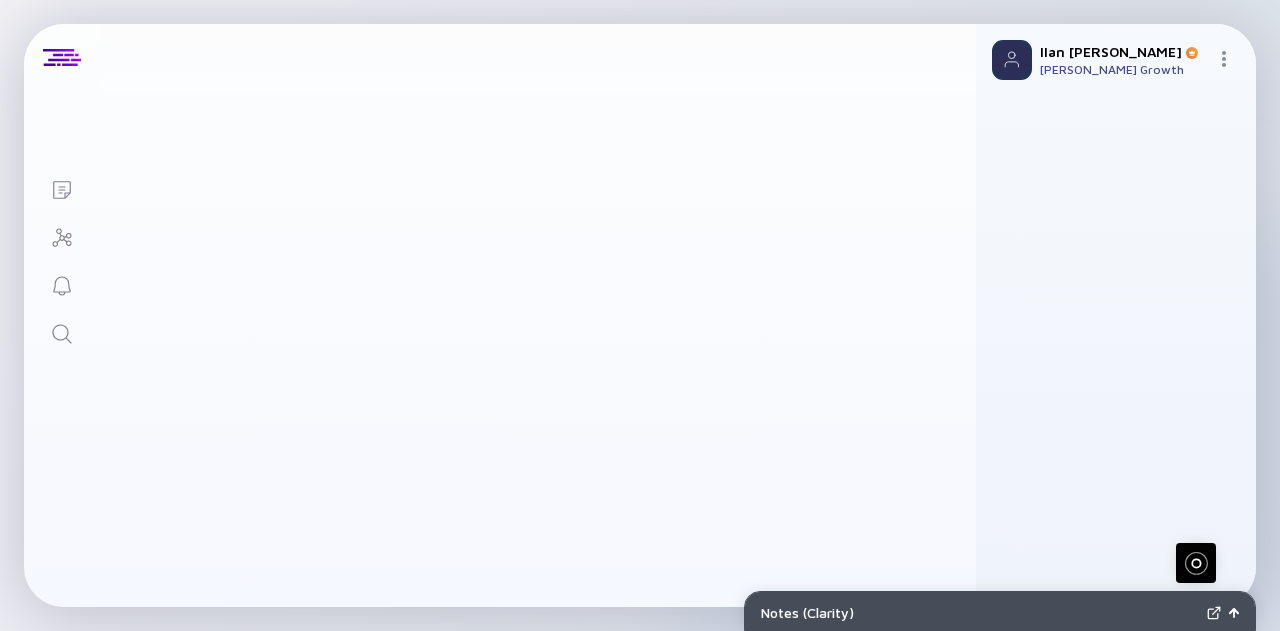 click on "An AI cybersecurity startup provides protection against deepfakes and social engineering attacks by detecting AI manipulations in media through patent-pending technology. The solution integrates into workflows for publishers, intelligence agencies, financial institutions, and enterprises to verify media and create a secure environment." at bounding box center [431, 229] 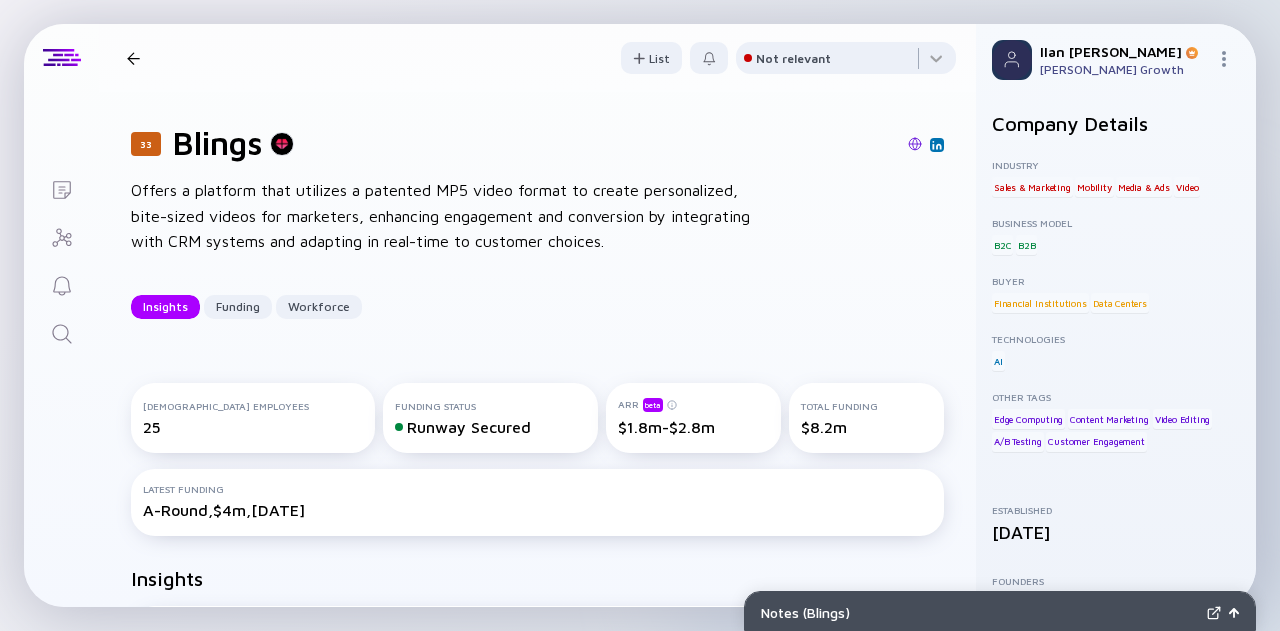 click 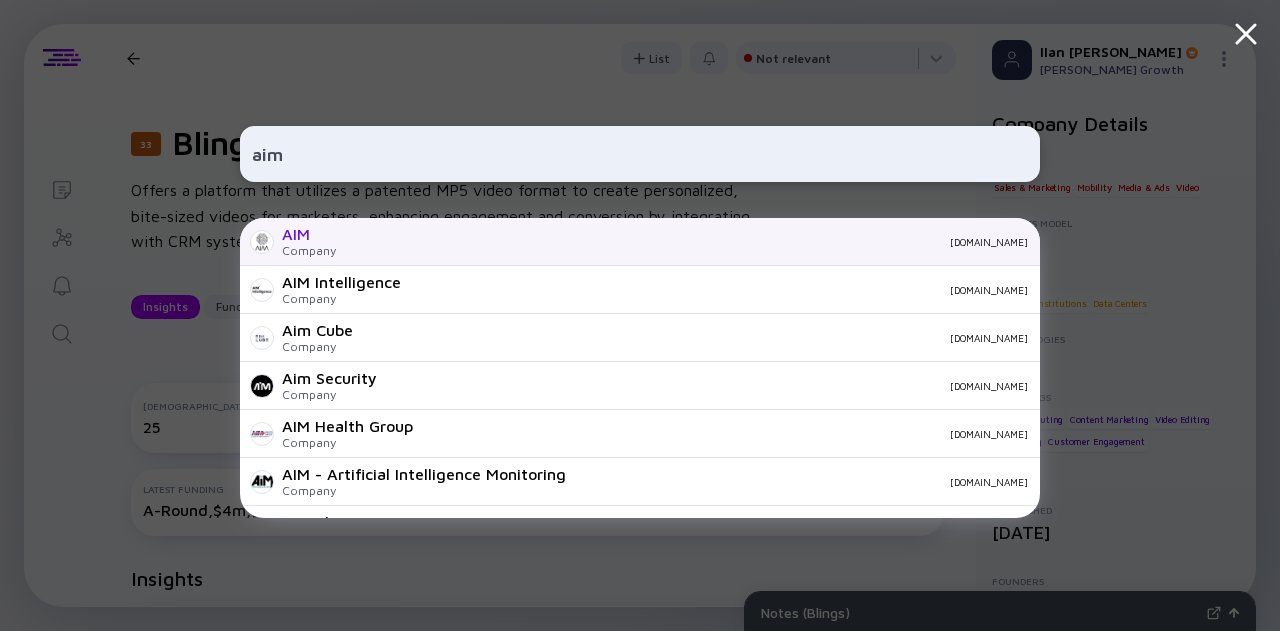 type on "aim" 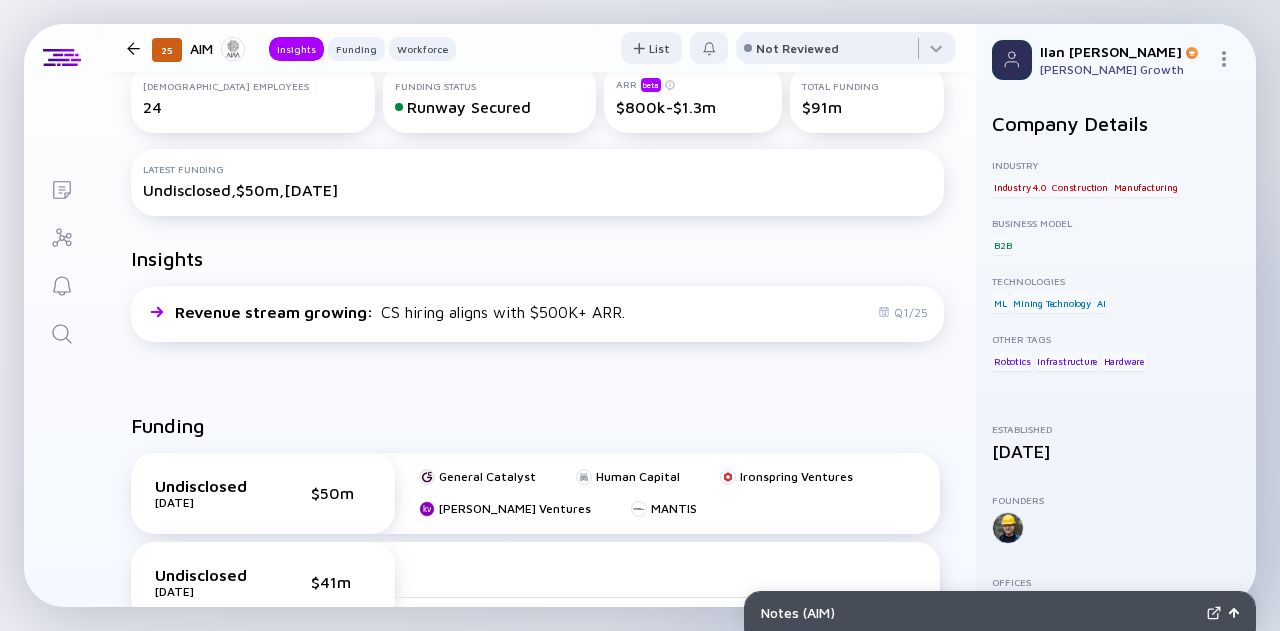 scroll, scrollTop: 354, scrollLeft: 0, axis: vertical 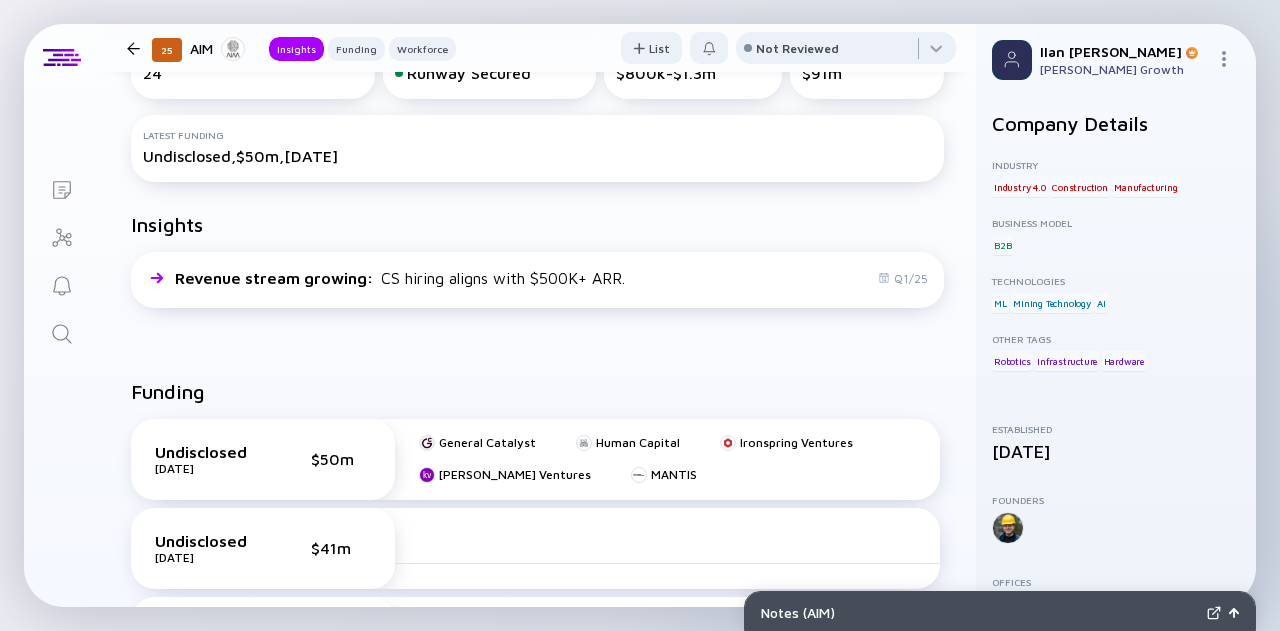 click 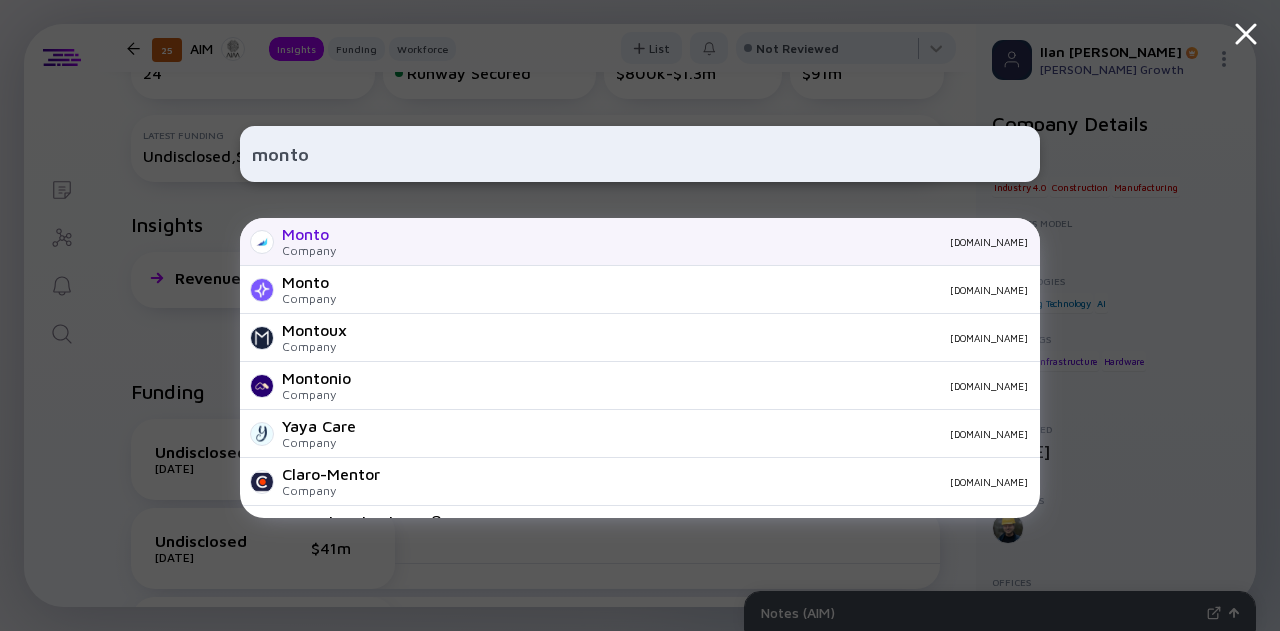 type on "monto" 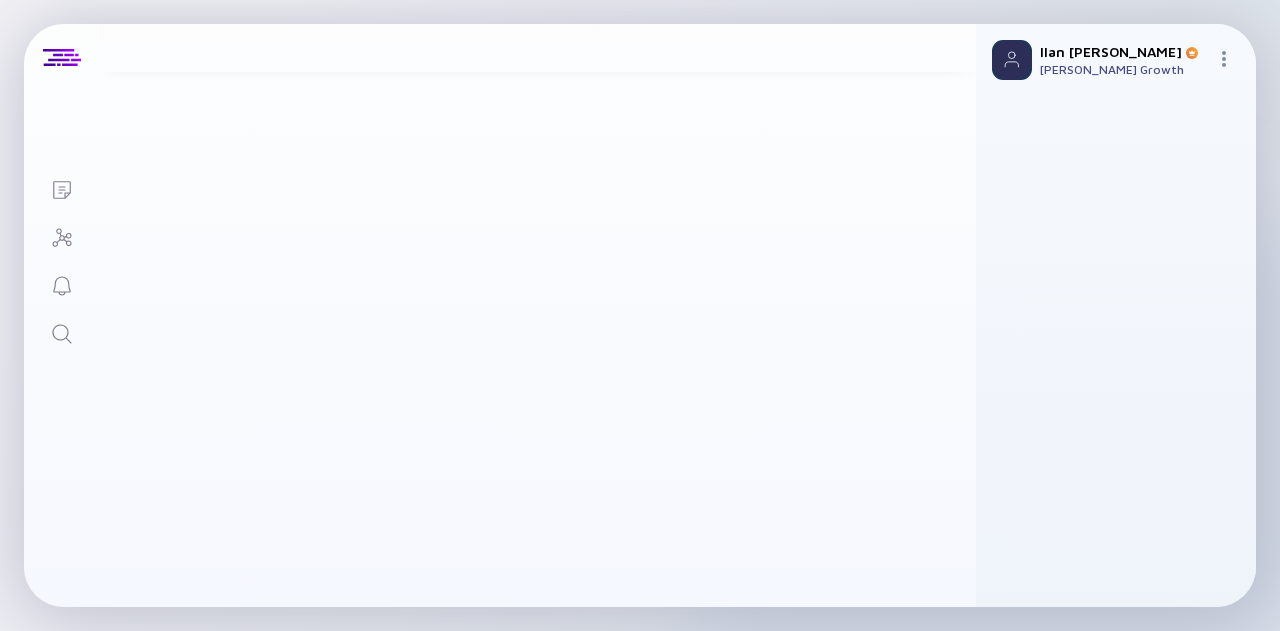 scroll, scrollTop: 0, scrollLeft: 0, axis: both 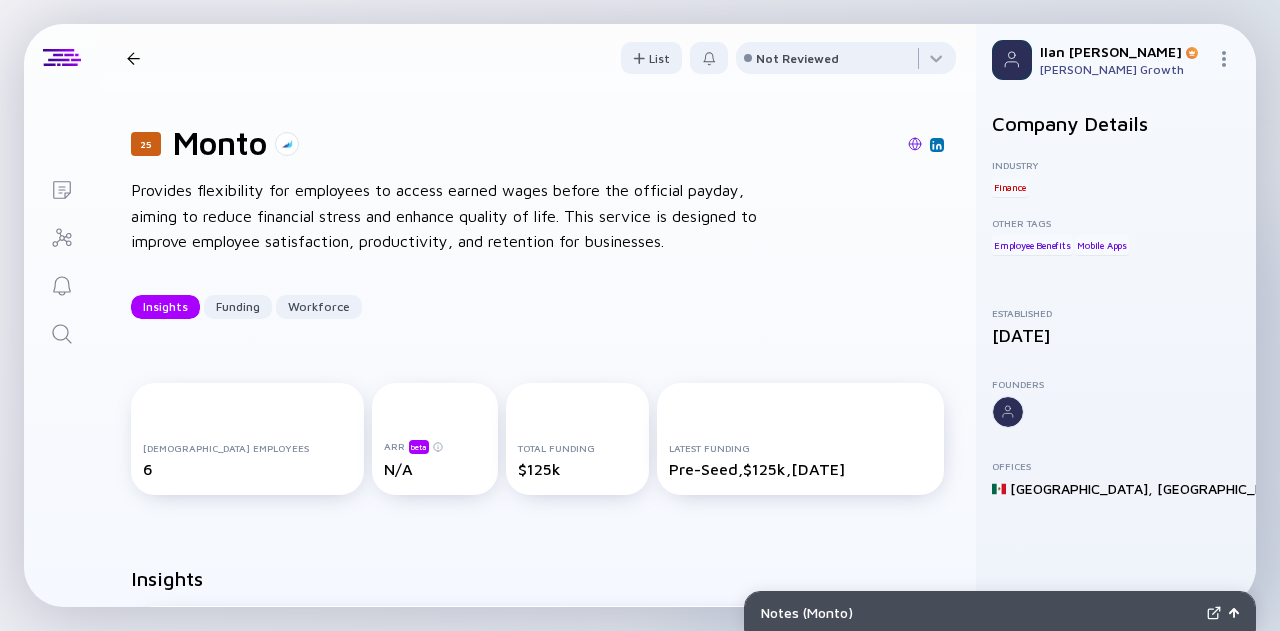 click 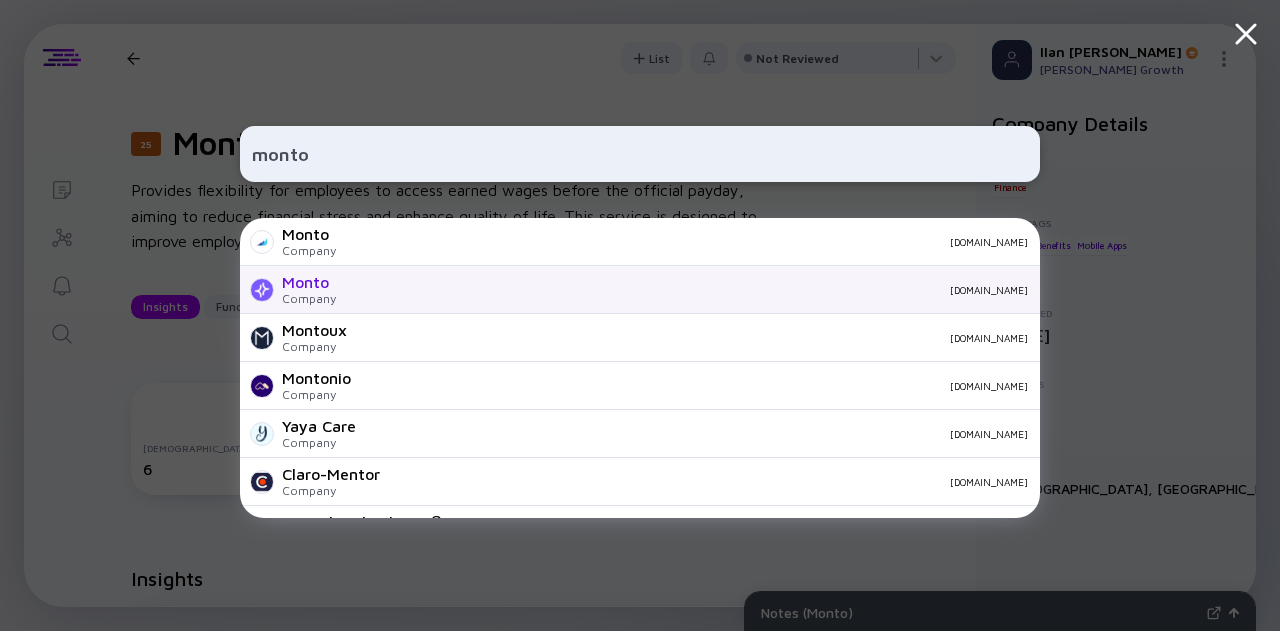 type on "monto" 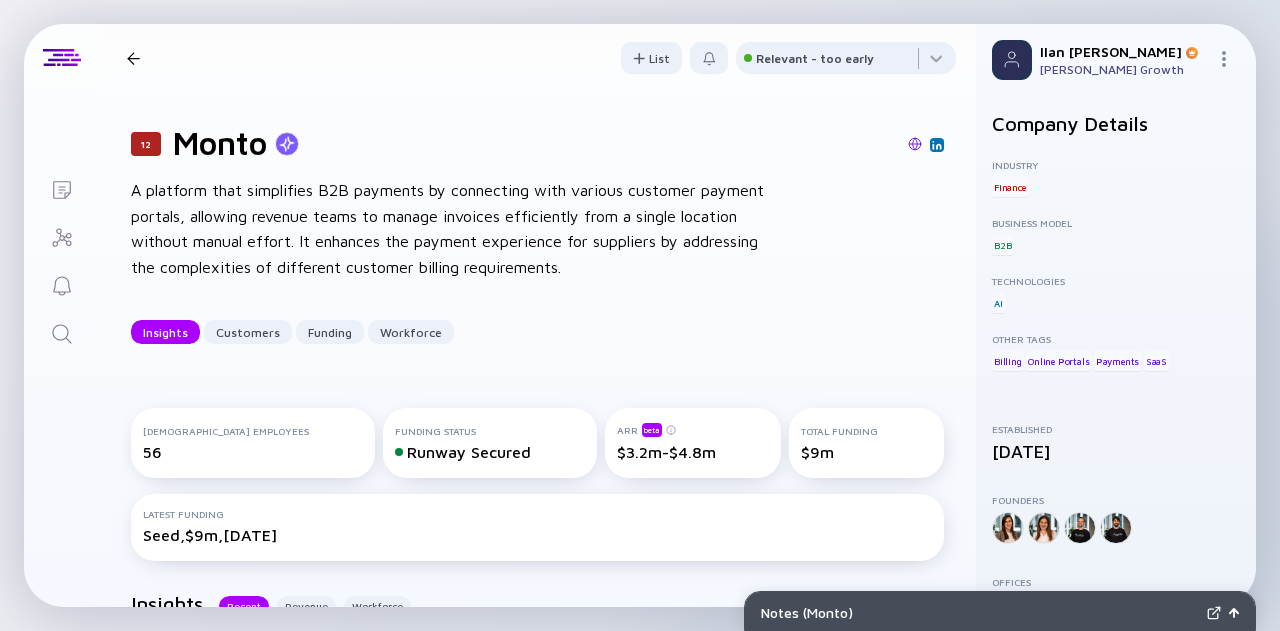 click on "A platform that simplifies B2B payments by connecting with various customer payment portals, allowing revenue teams to manage invoices efficiently from a single location without manual effort. It enhances the payment experience for suppliers by addressing the complexities of different customer billing requirements." at bounding box center (451, 229) 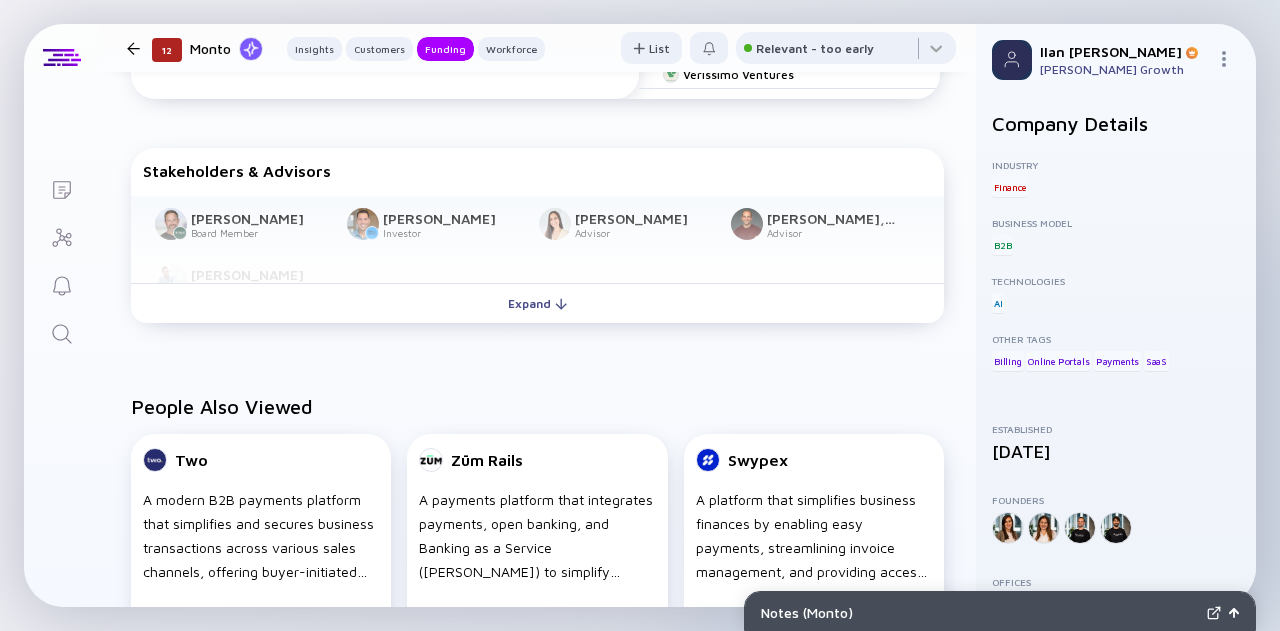 scroll, scrollTop: 1419, scrollLeft: 0, axis: vertical 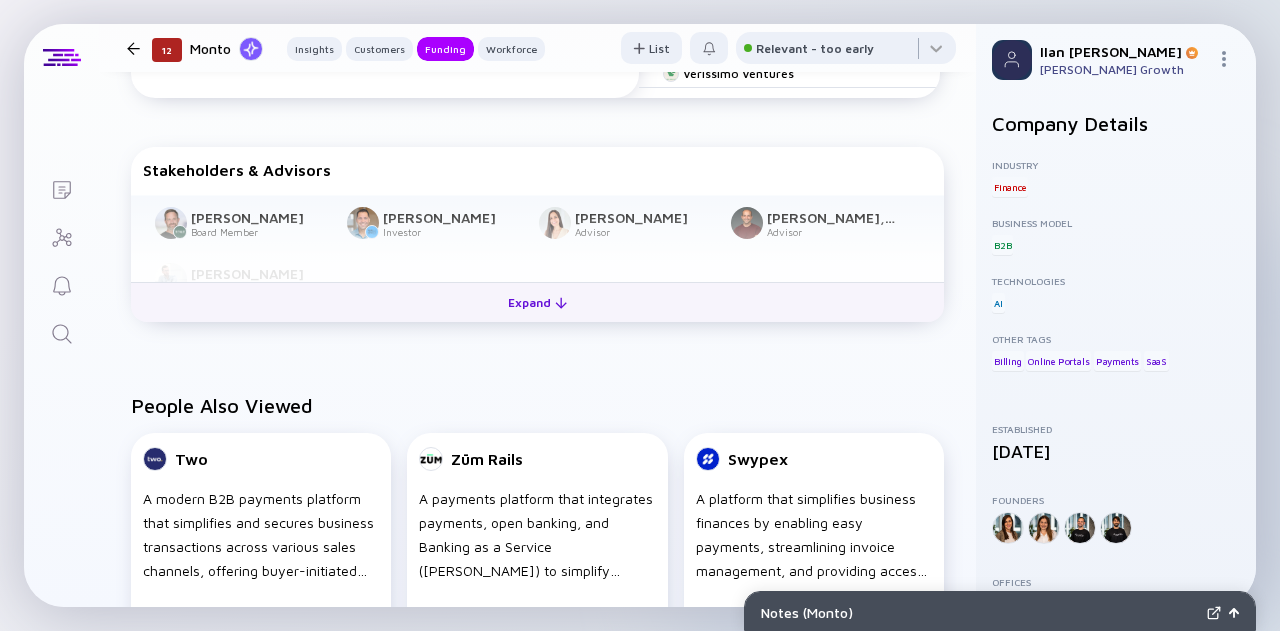 click on "Expand" at bounding box center (537, 302) 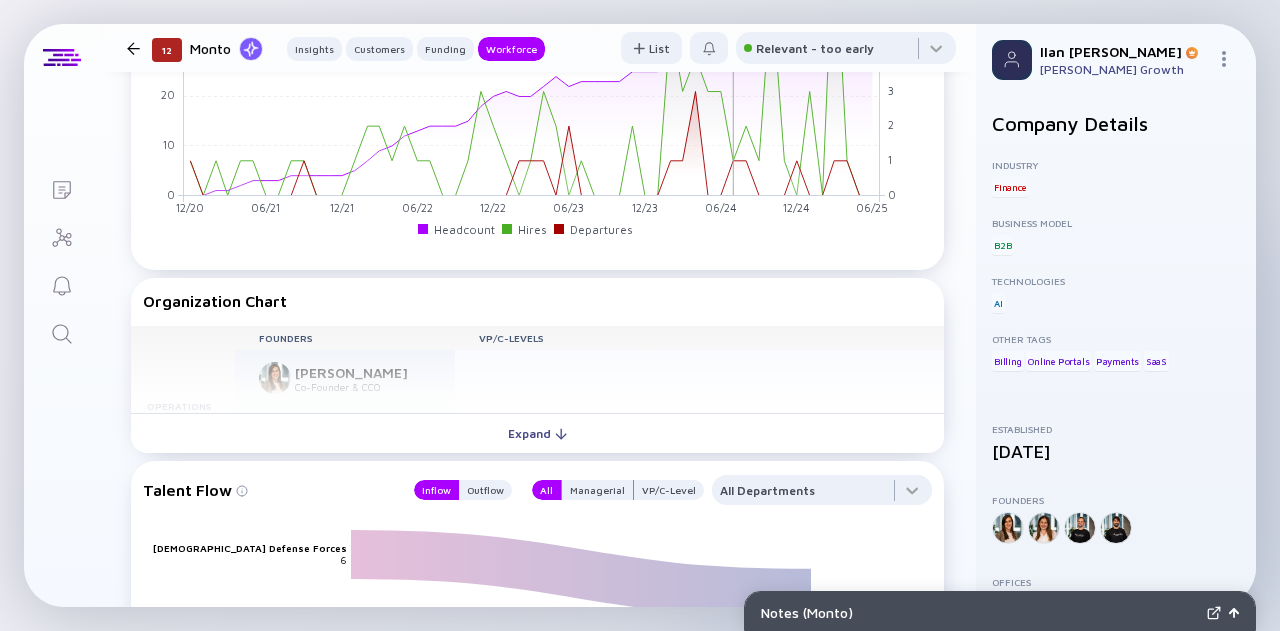 scroll, scrollTop: 2470, scrollLeft: 0, axis: vertical 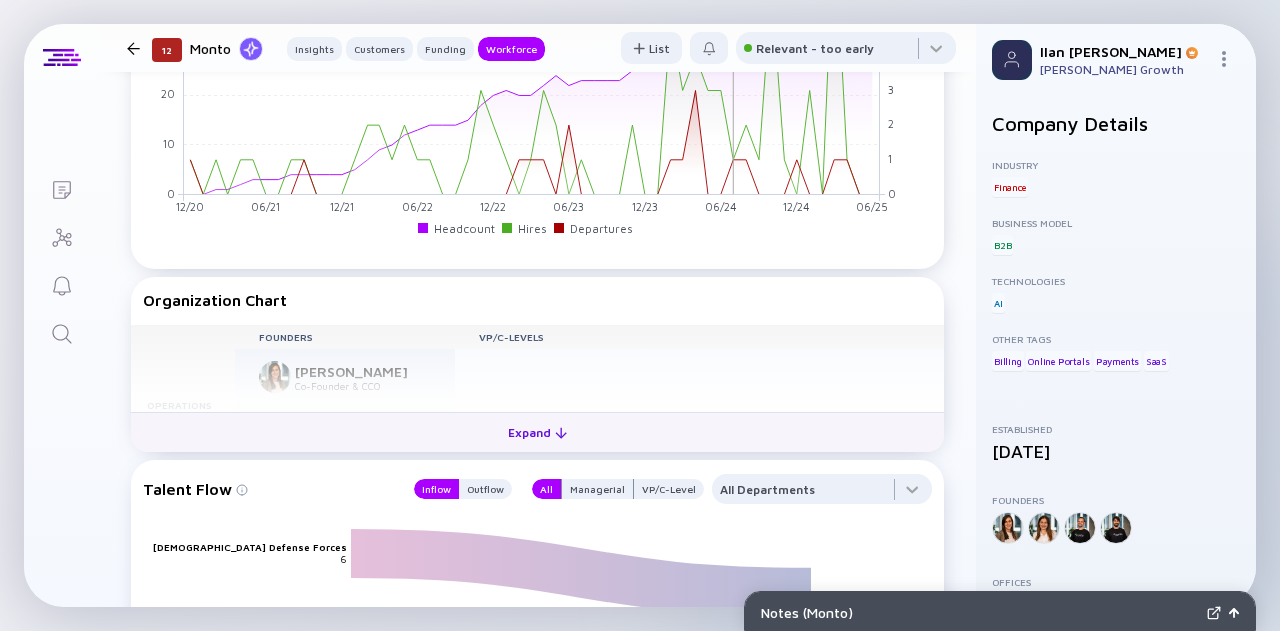 click on "Expand" at bounding box center [537, 432] 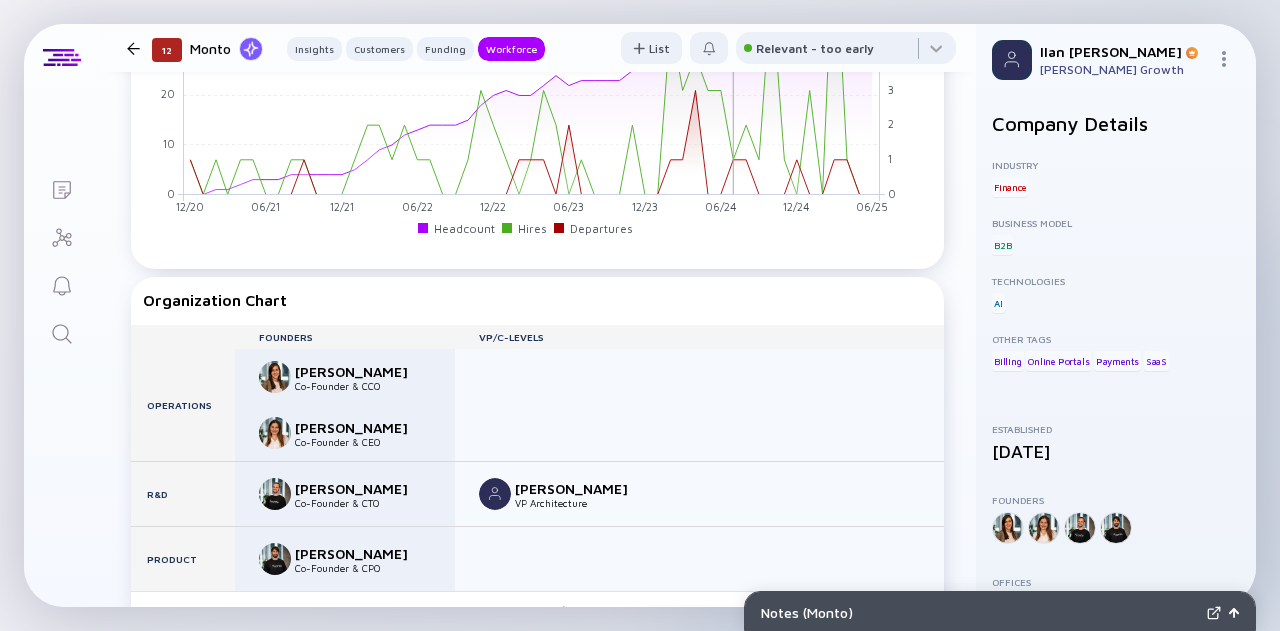 click 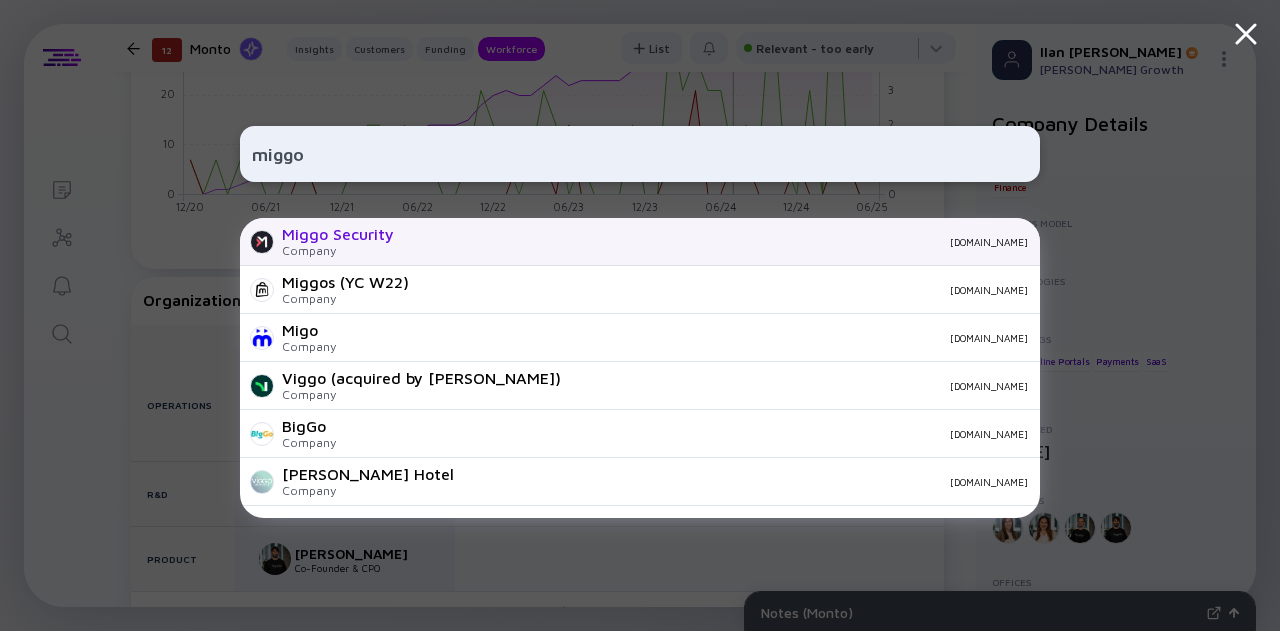 type on "miggo" 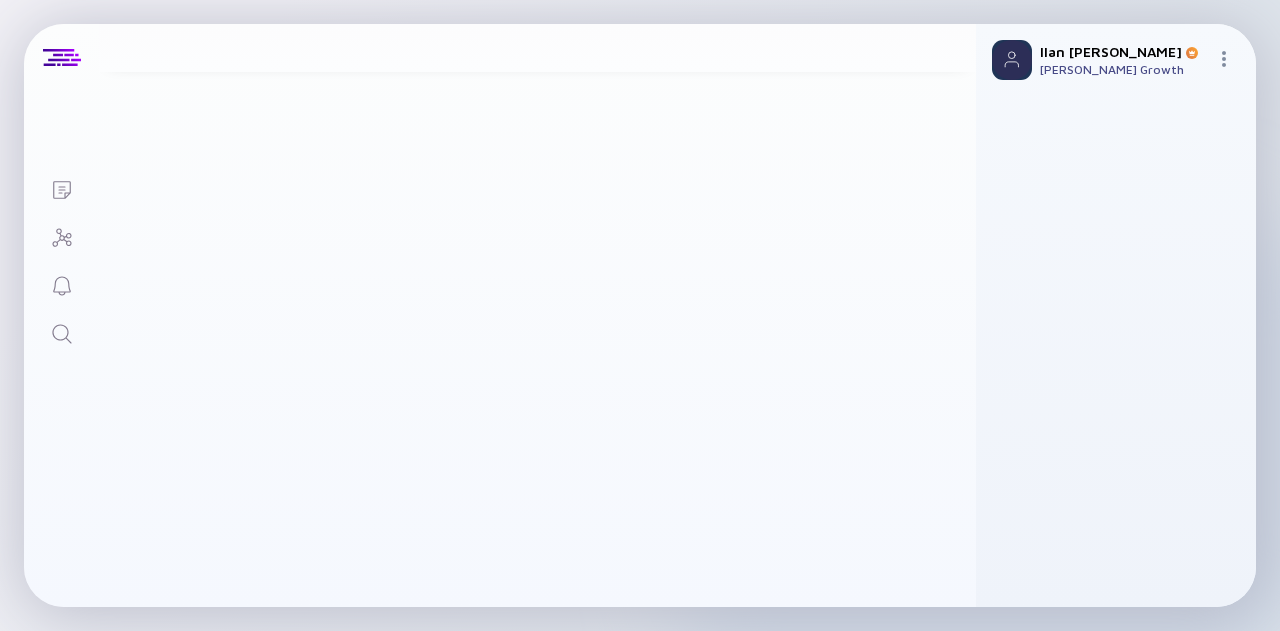 scroll, scrollTop: 0, scrollLeft: 0, axis: both 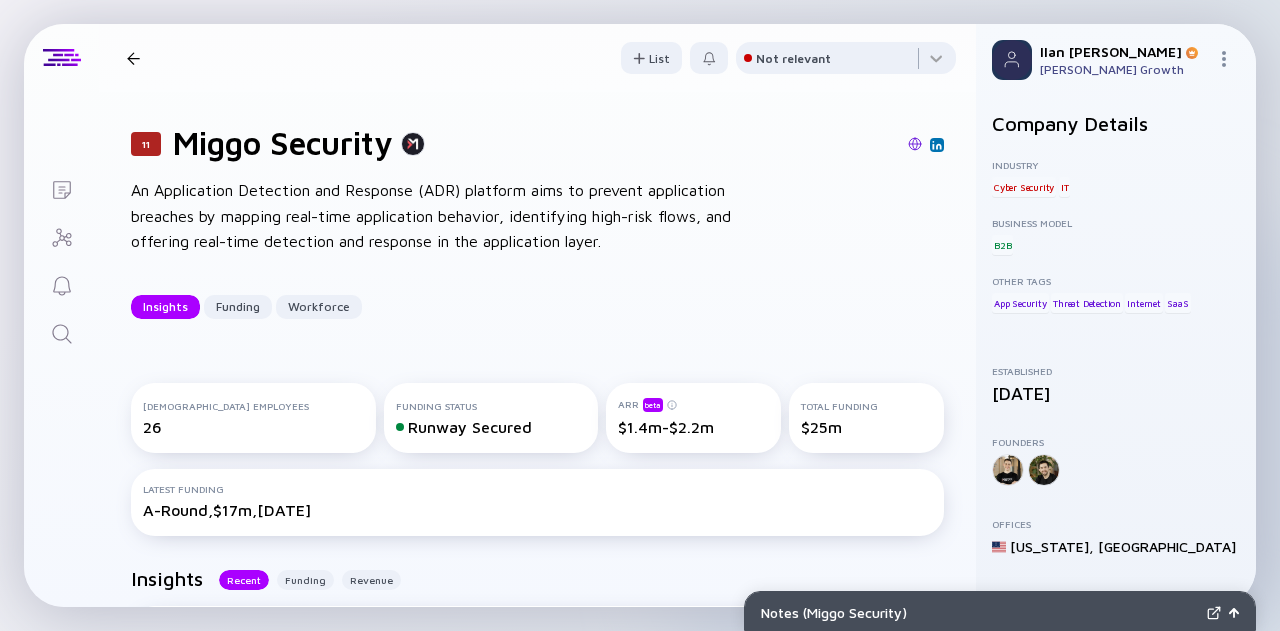 click at bounding box center [61, 332] 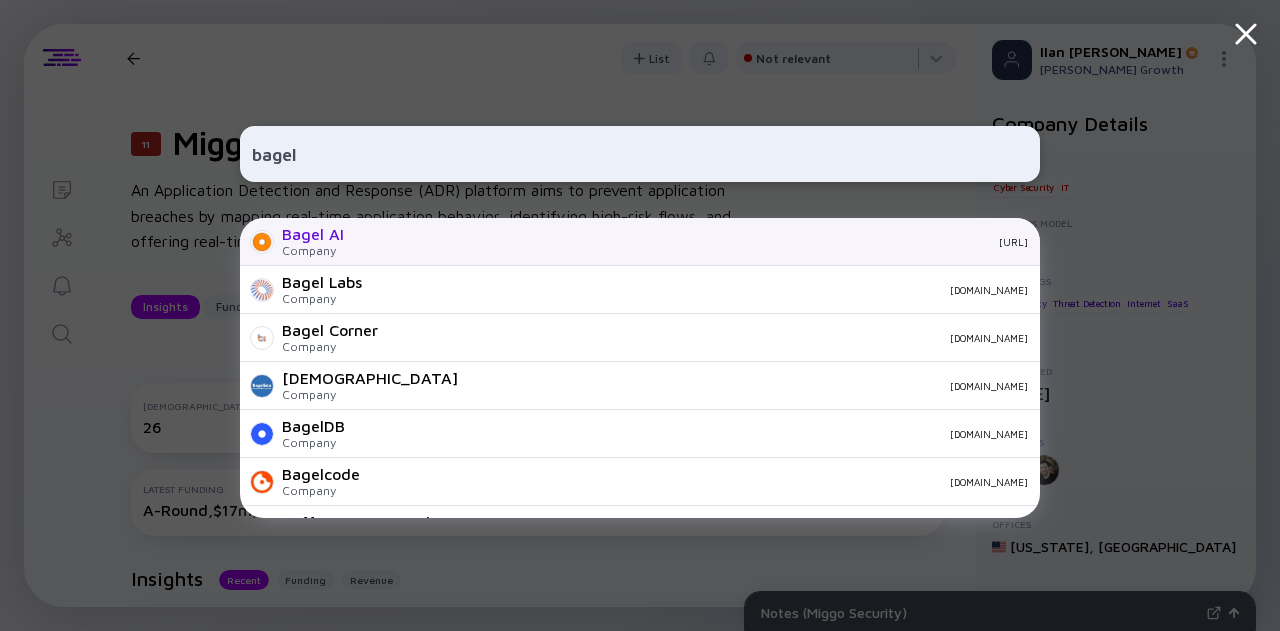 type on "bagel" 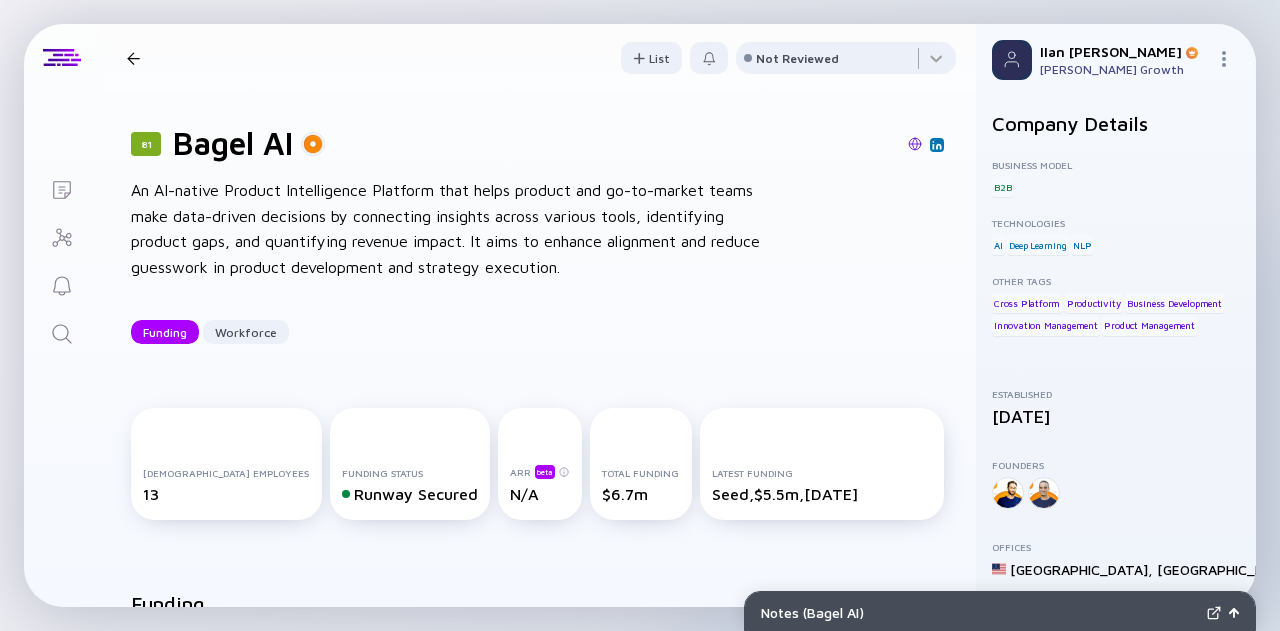 scroll, scrollTop: 6, scrollLeft: 0, axis: vertical 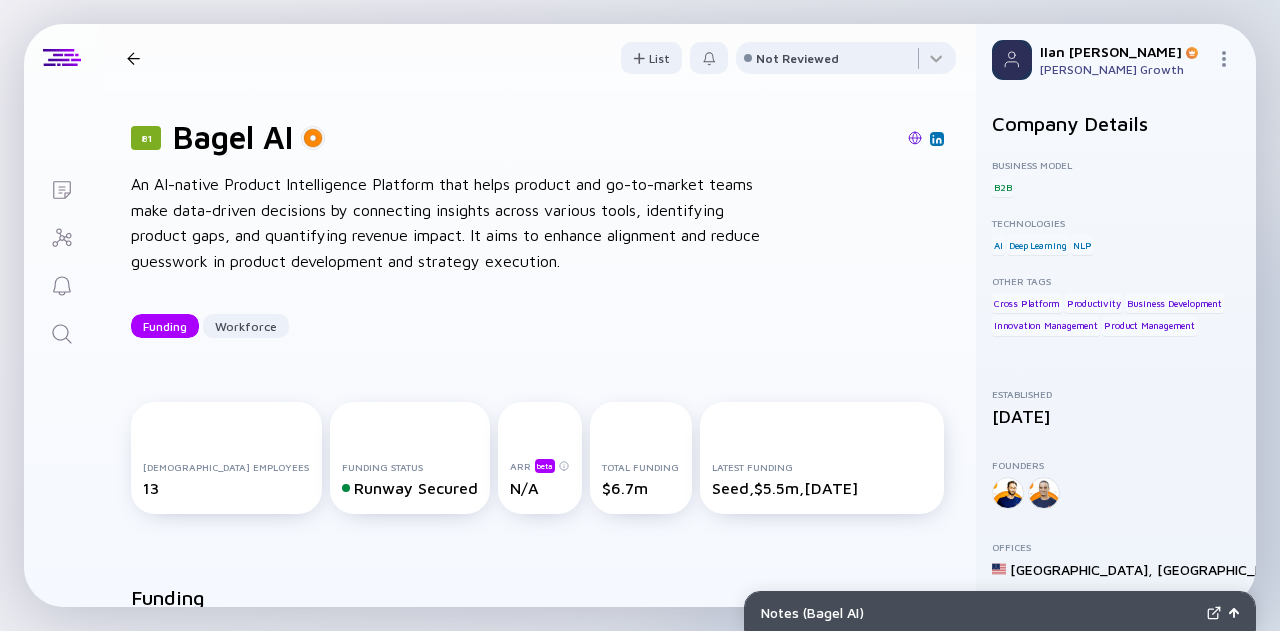 click at bounding box center [915, 138] 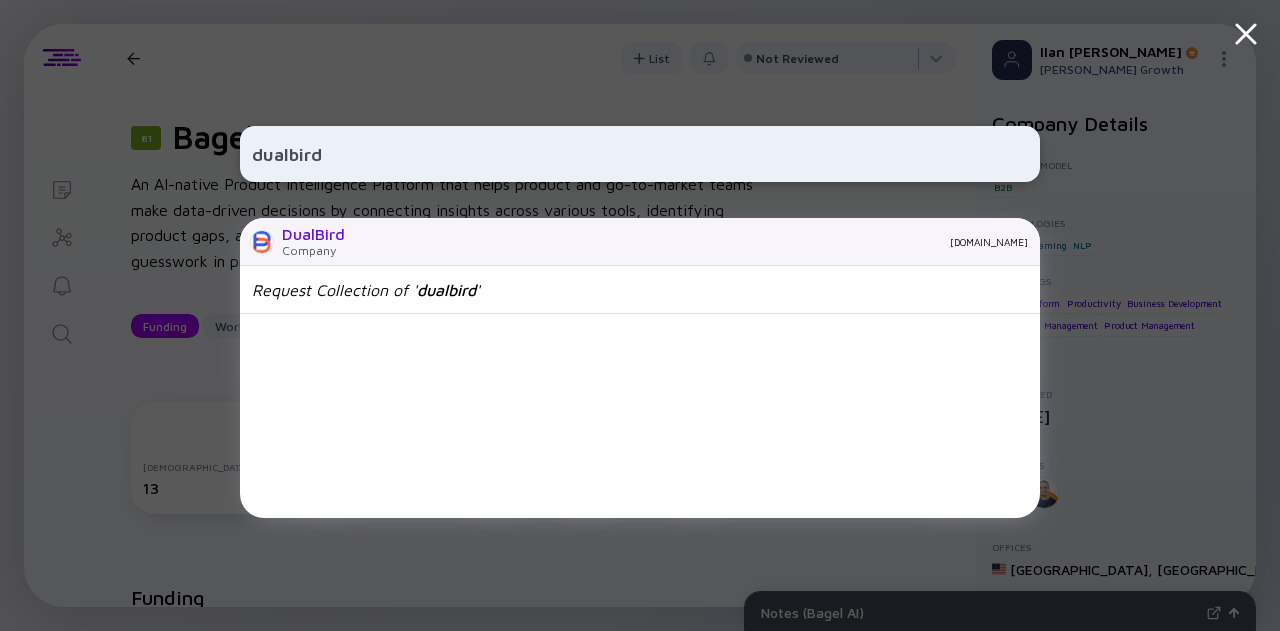 type on "dualbird" 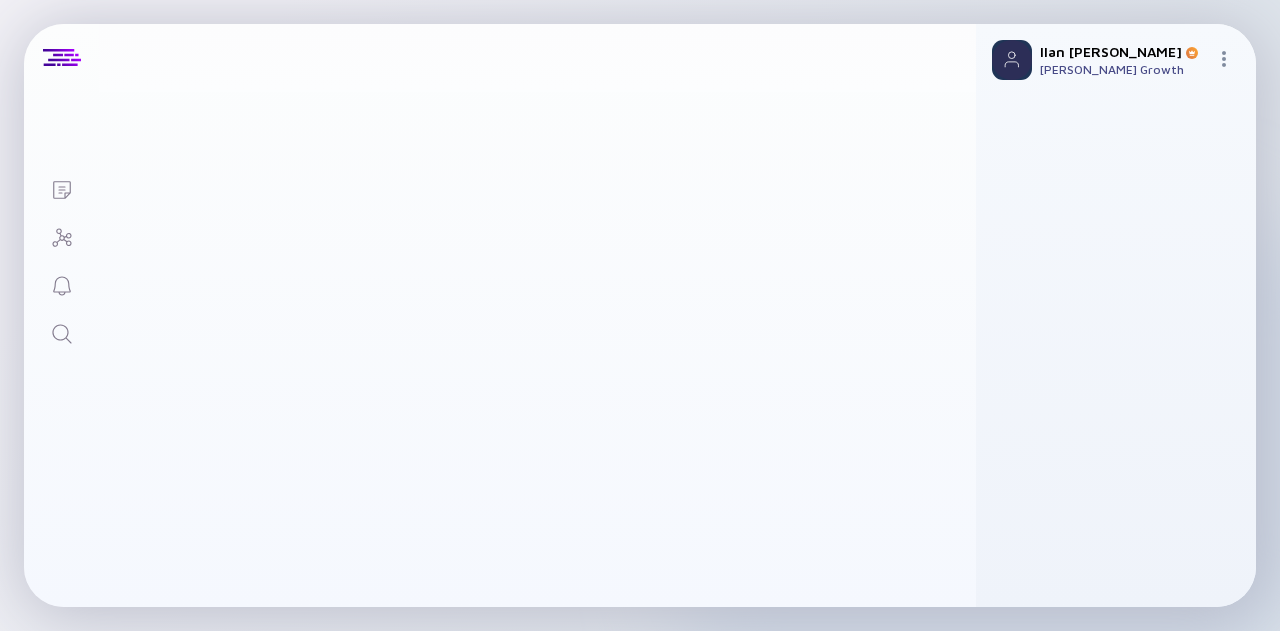 scroll, scrollTop: 0, scrollLeft: 0, axis: both 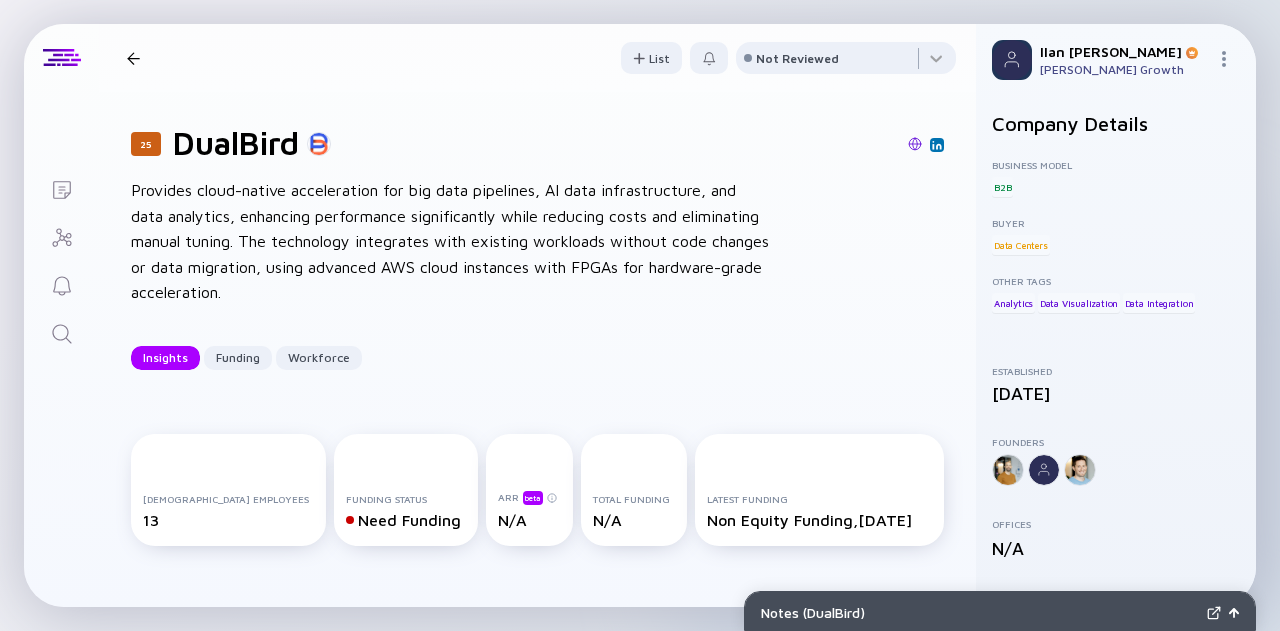 click at bounding box center (61, 332) 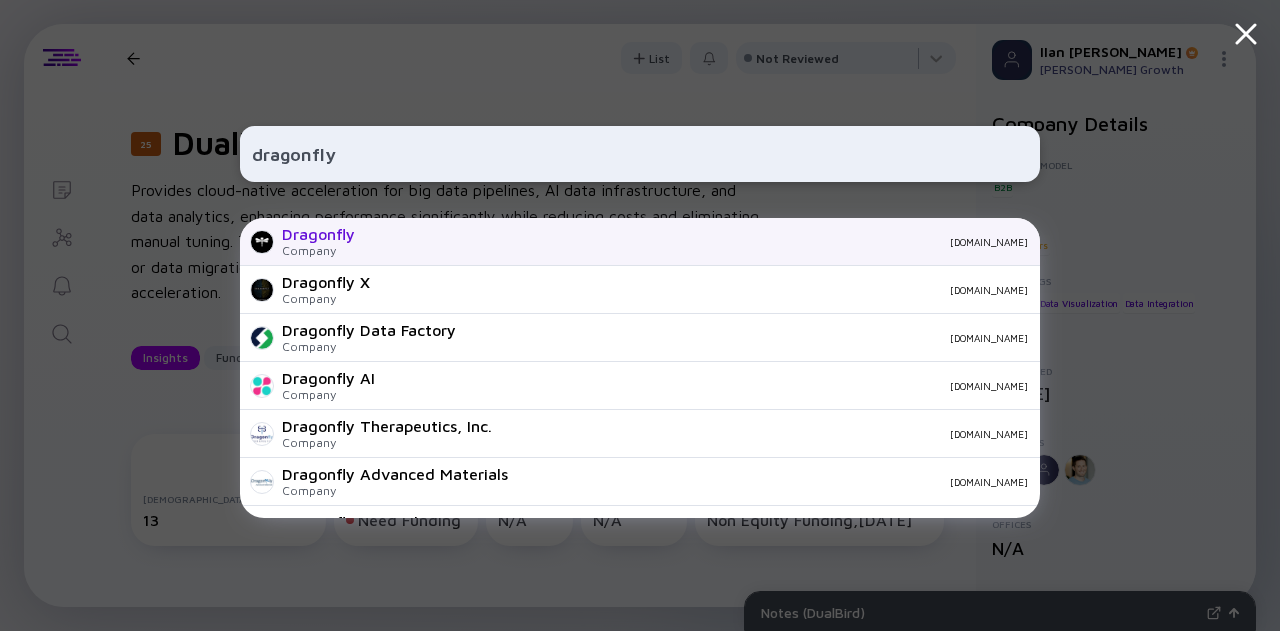 type on "dragonfly" 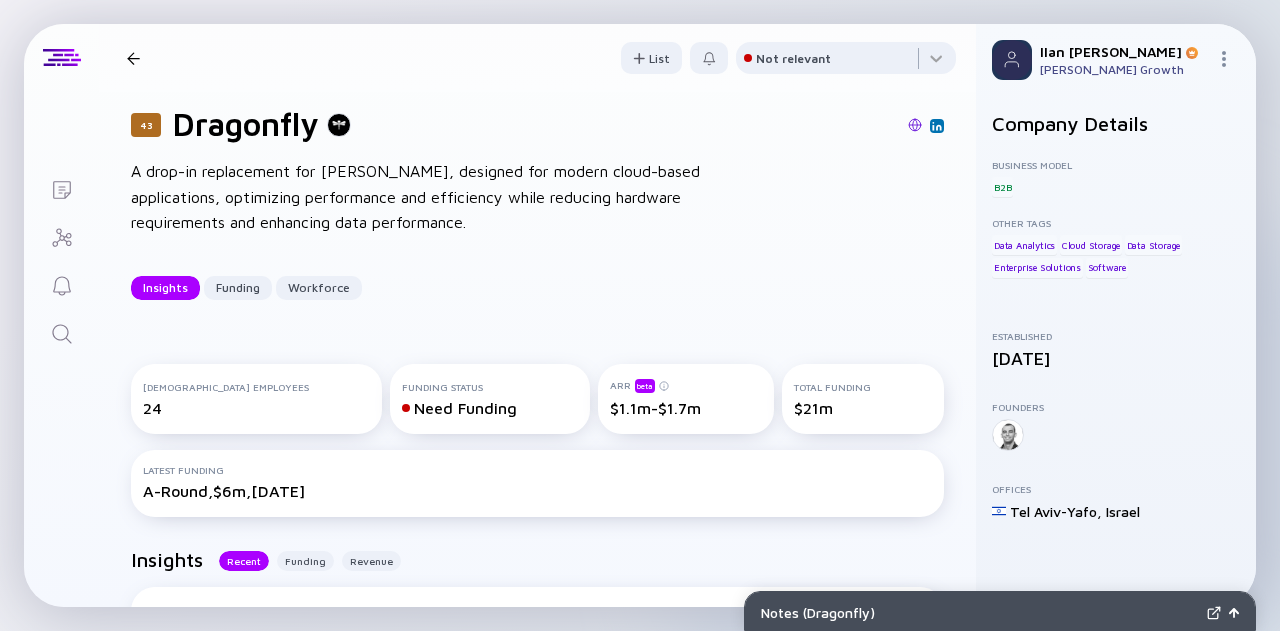 scroll, scrollTop: 24, scrollLeft: 0, axis: vertical 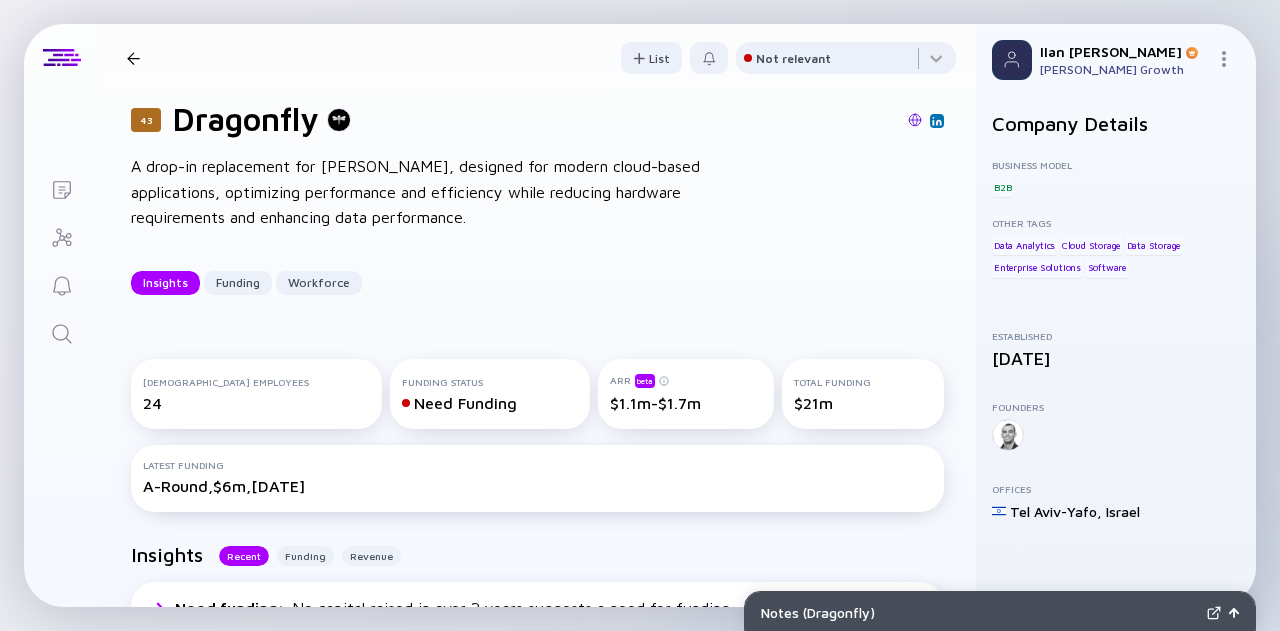 click 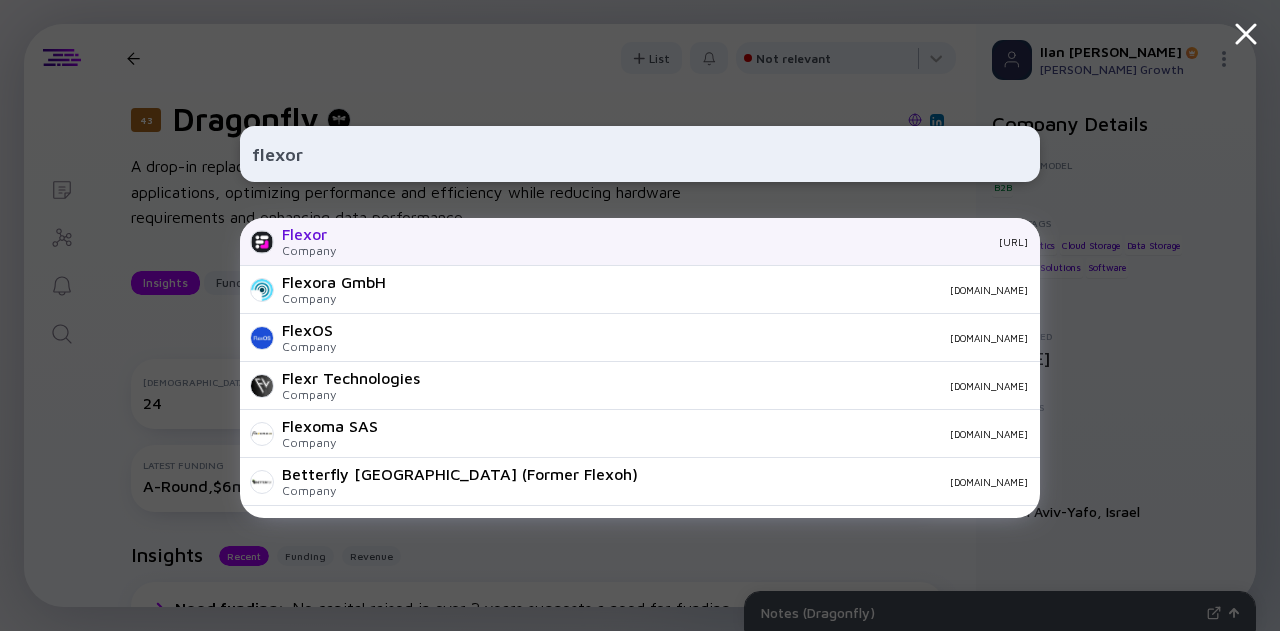 type on "flexor" 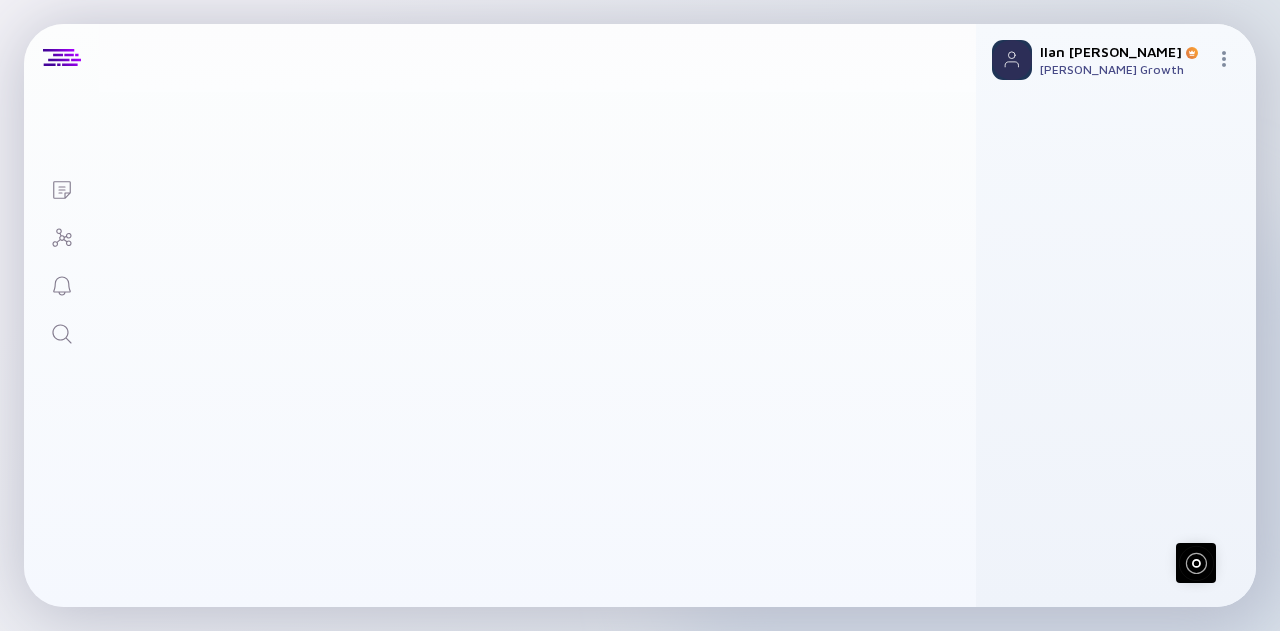 scroll, scrollTop: 0, scrollLeft: 0, axis: both 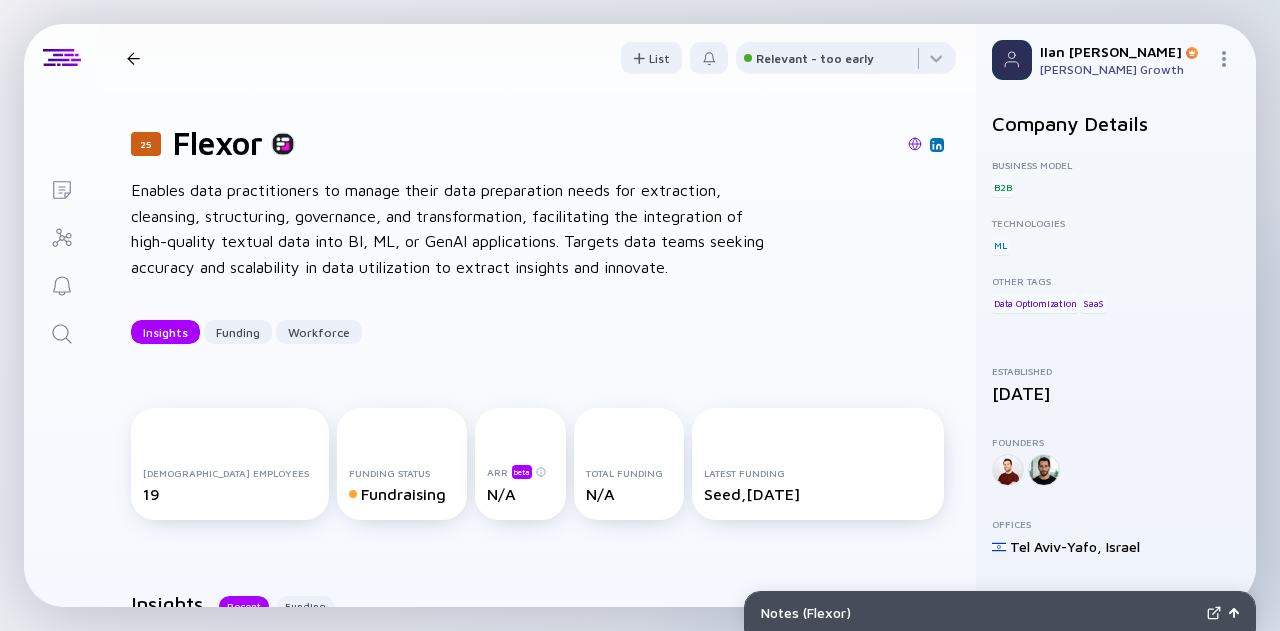 click at bounding box center [61, 332] 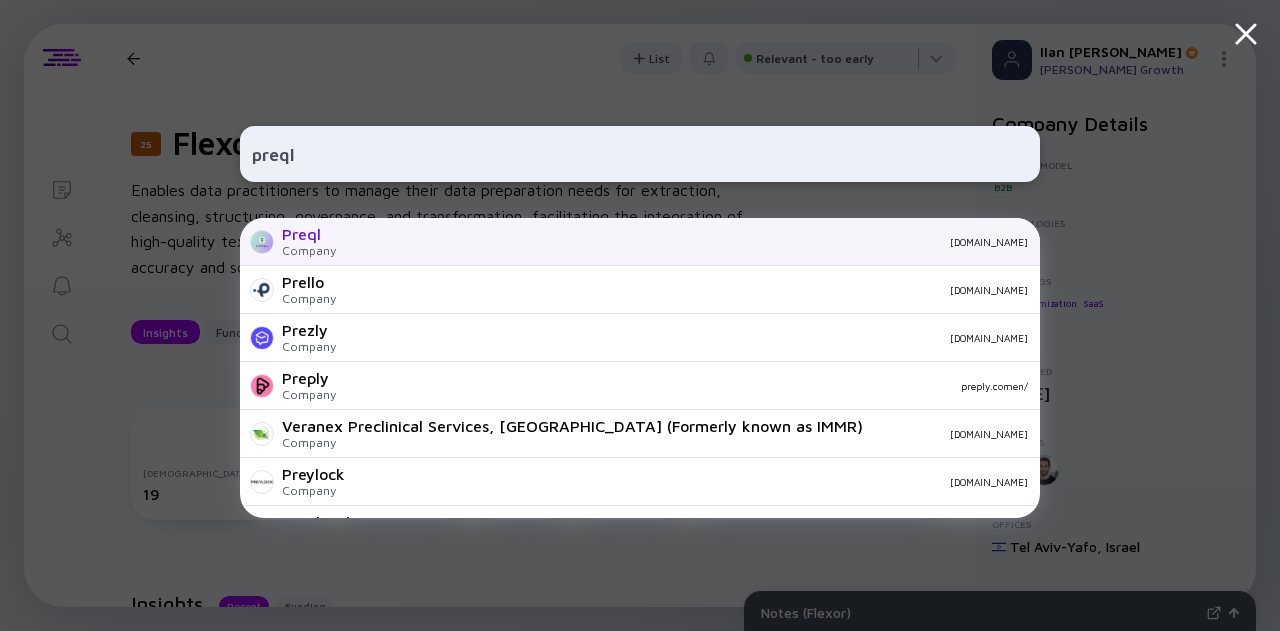 type on "preql" 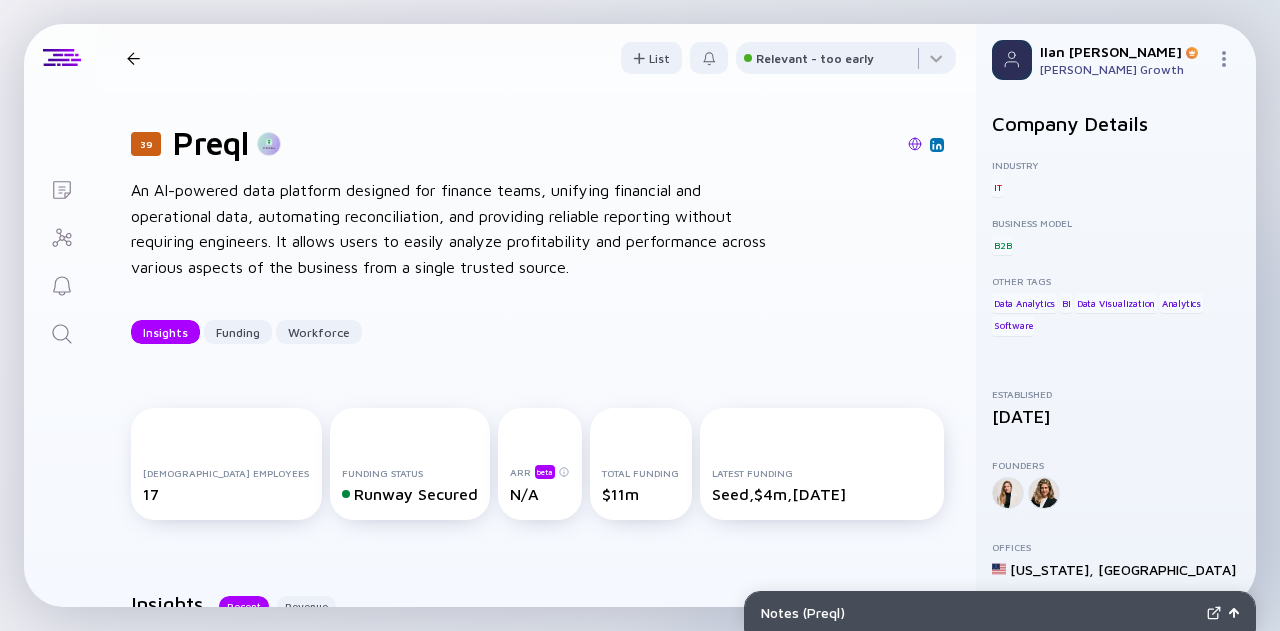 click 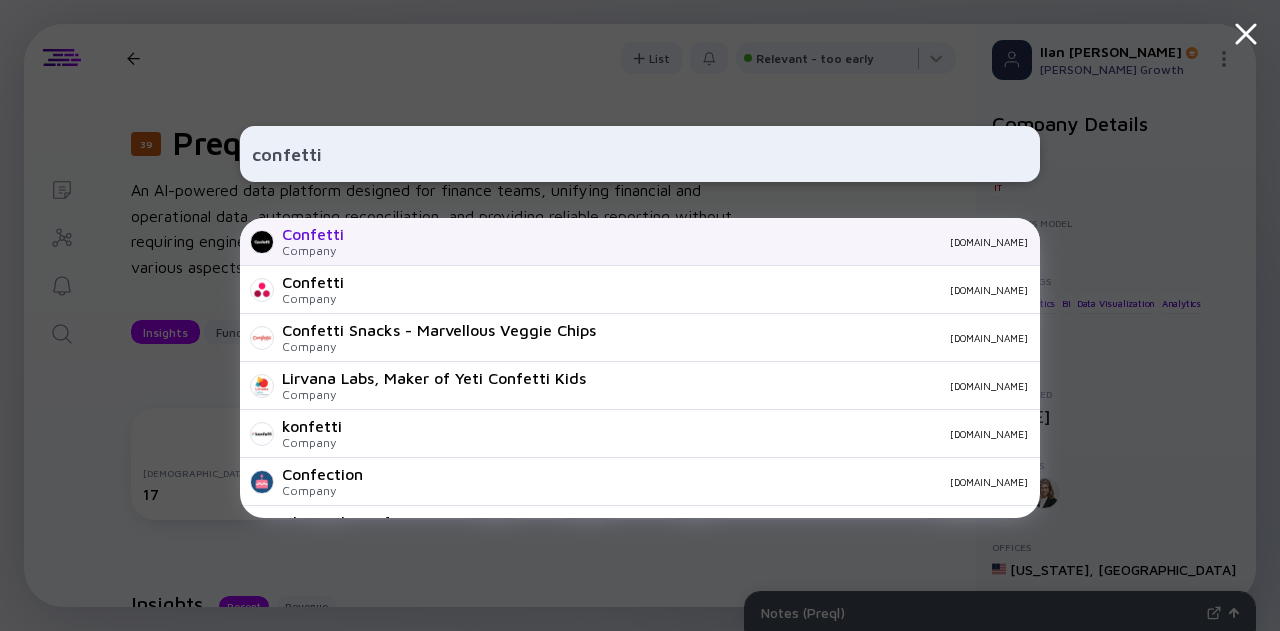 type on "confetti" 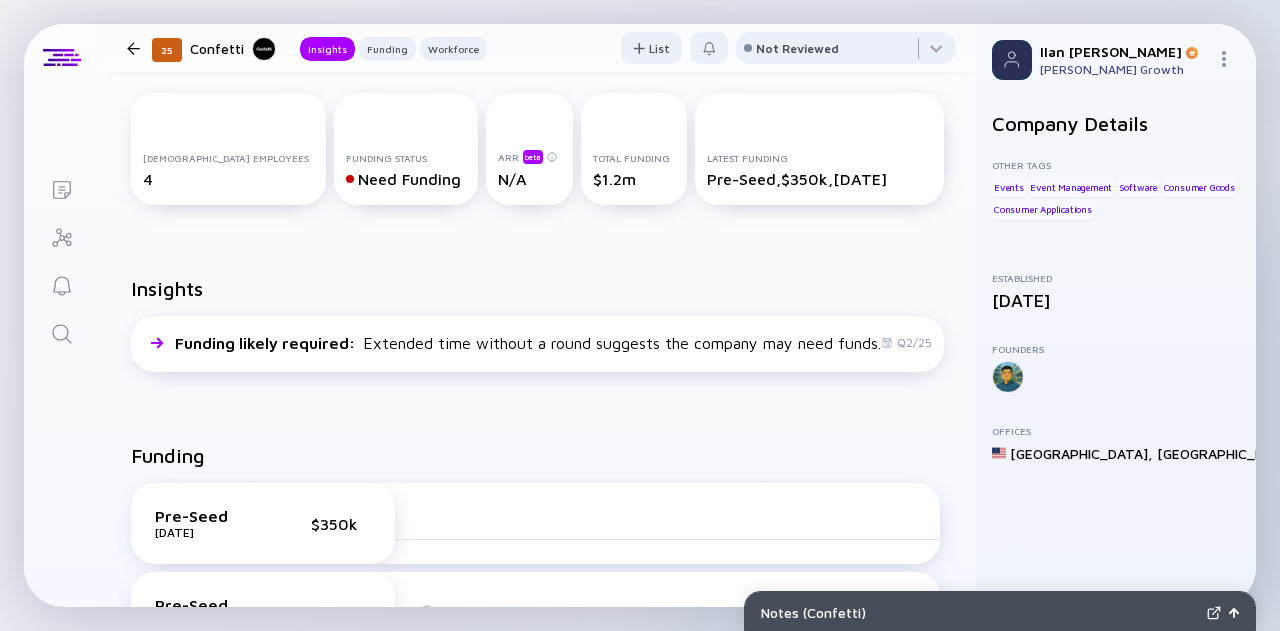 scroll, scrollTop: 0, scrollLeft: 0, axis: both 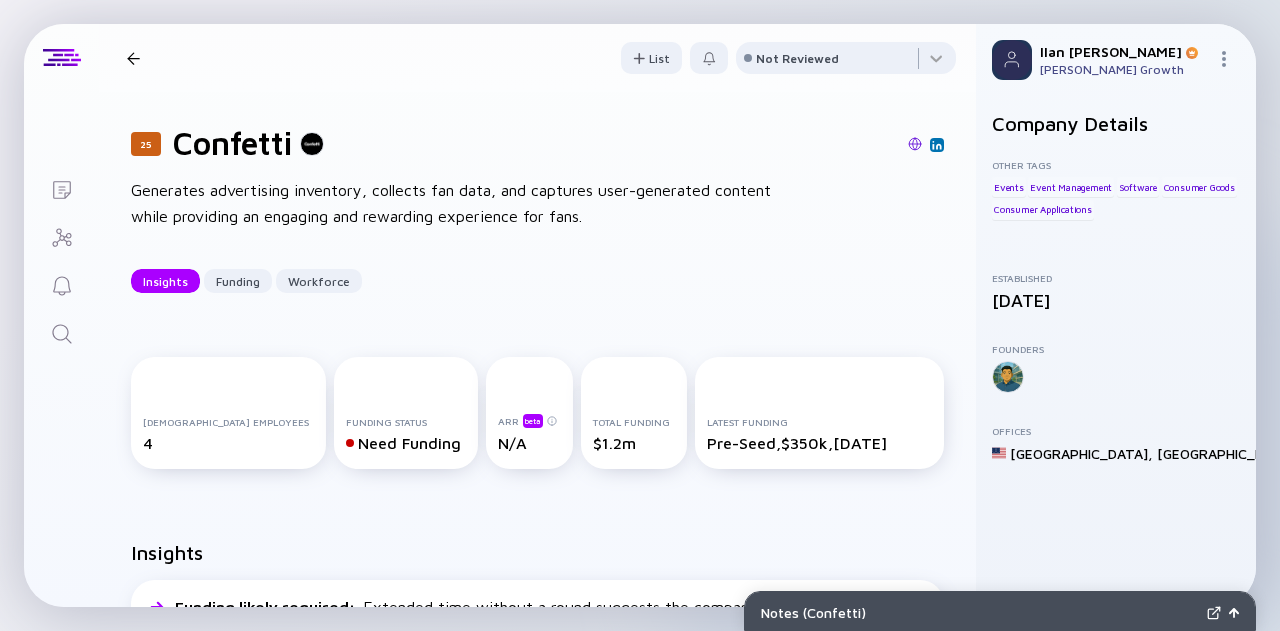 click 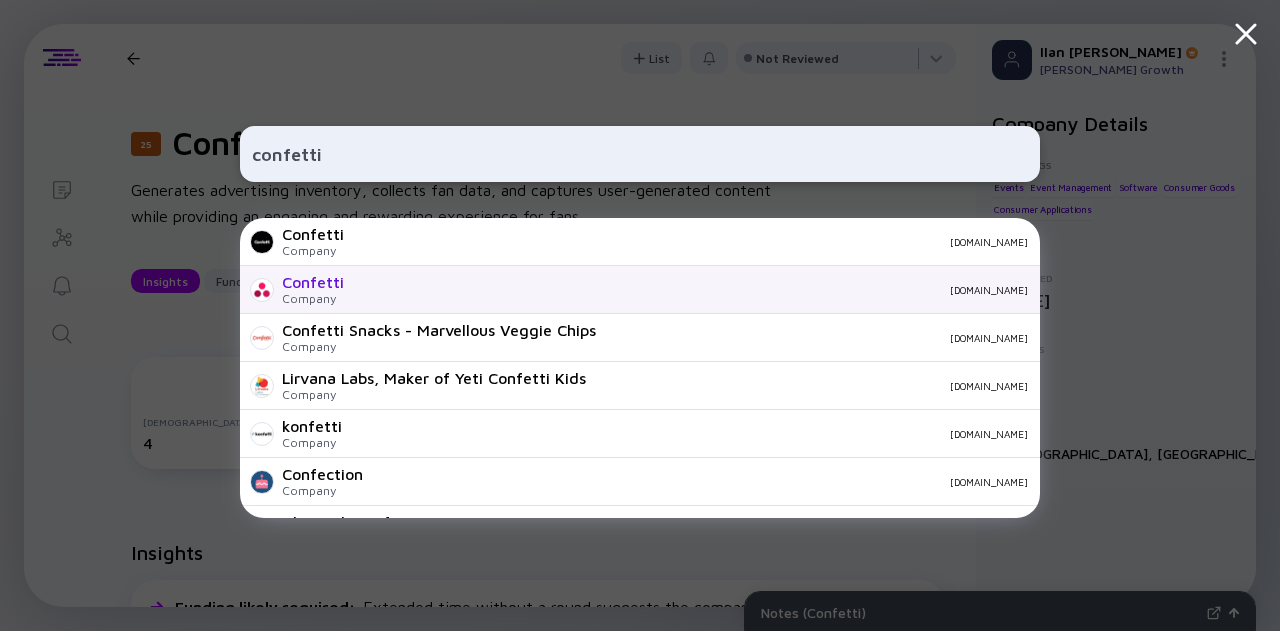 type on "confetti" 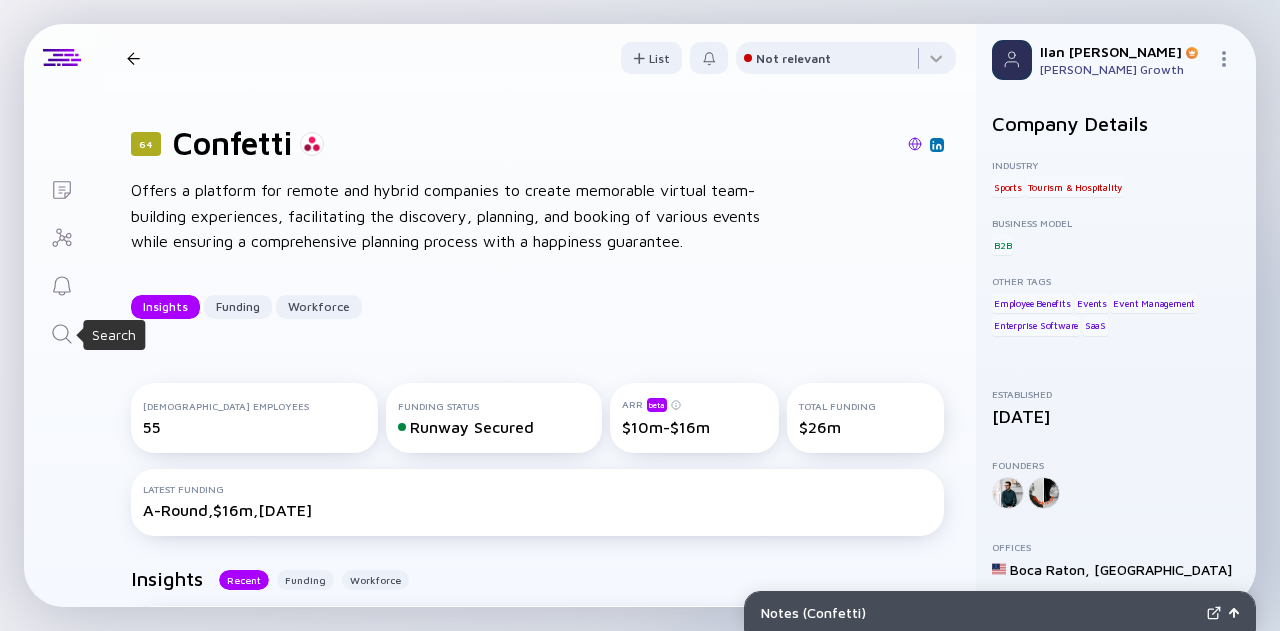 click 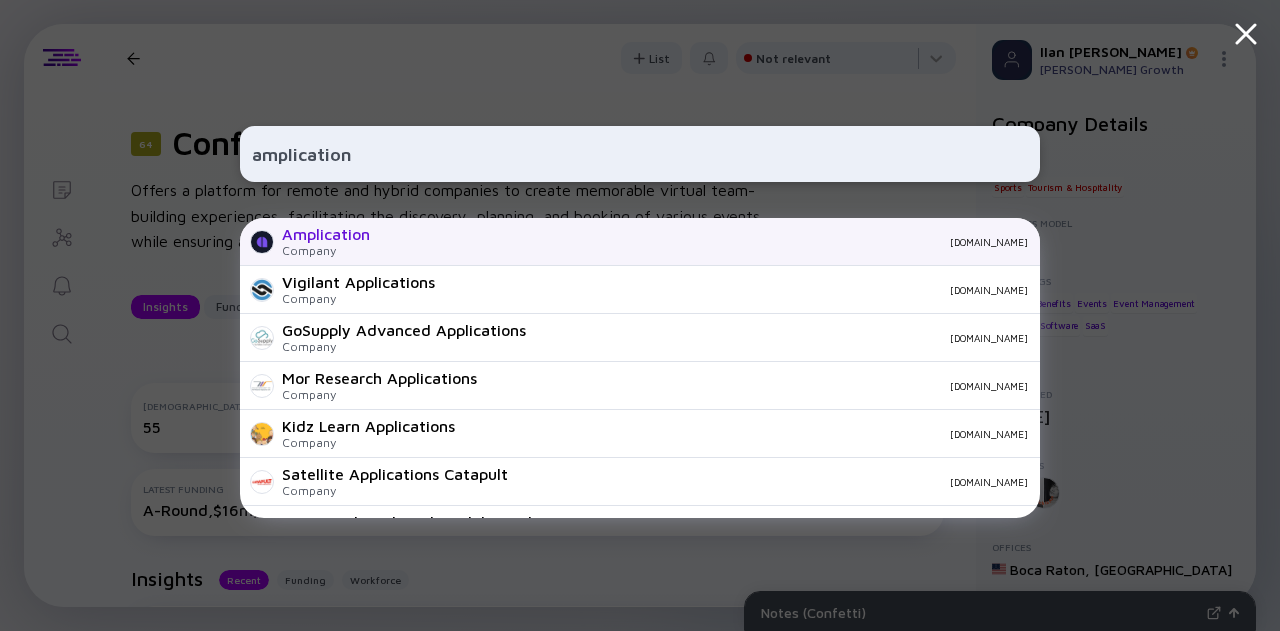 type on "amplication" 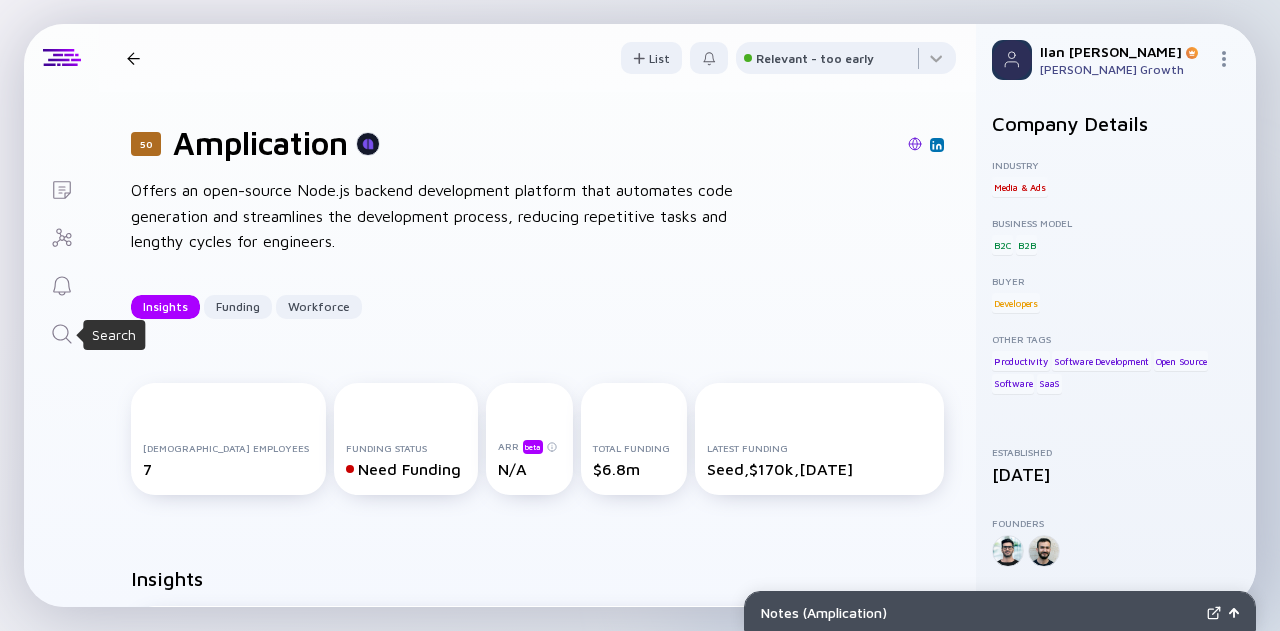 click 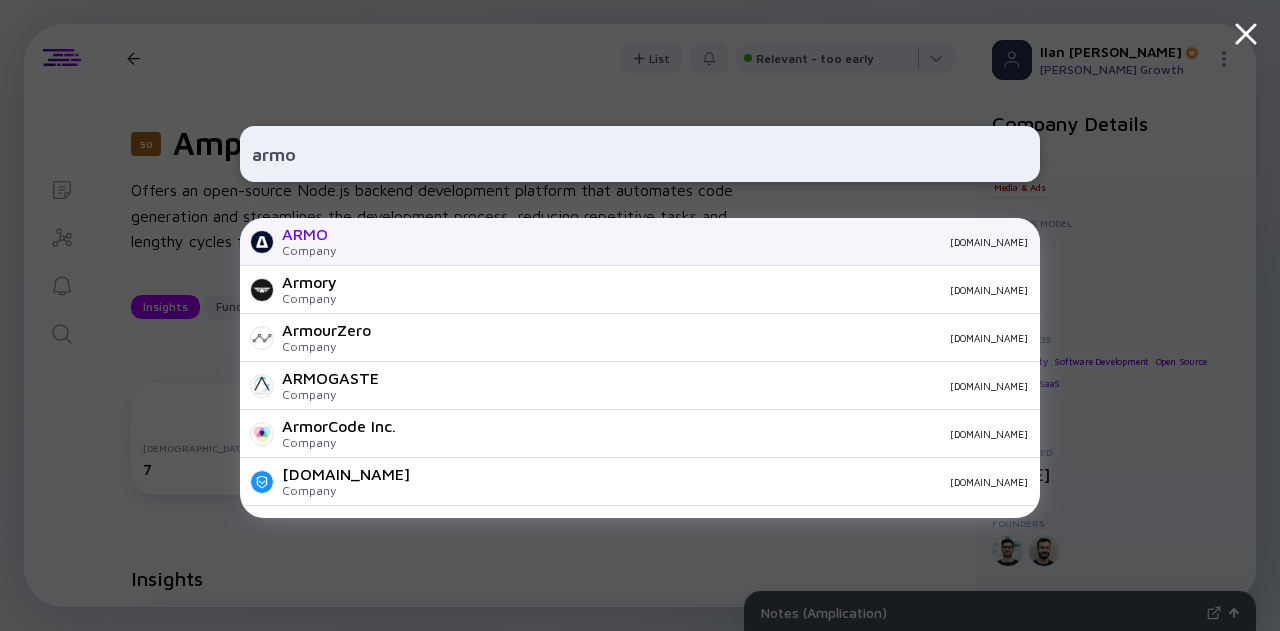 type on "armo" 